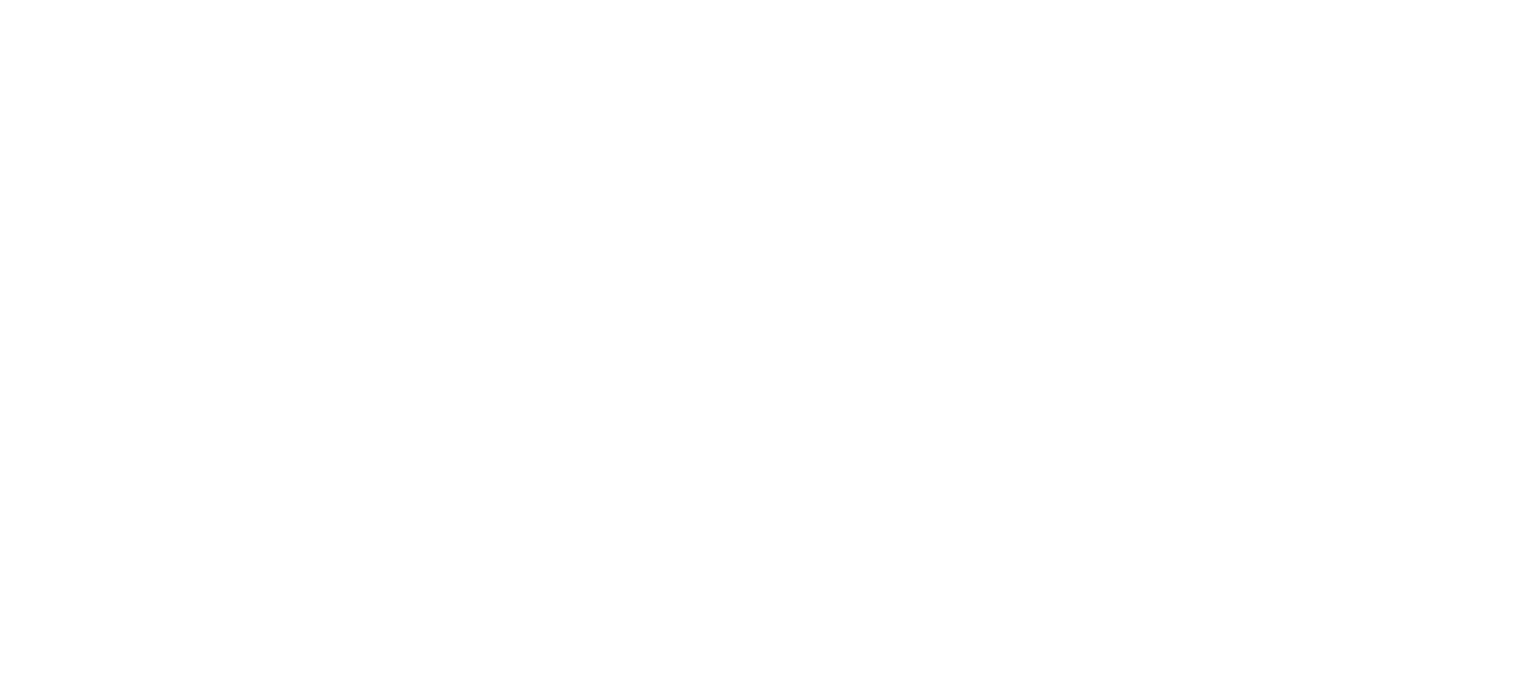 scroll, scrollTop: 0, scrollLeft: 0, axis: both 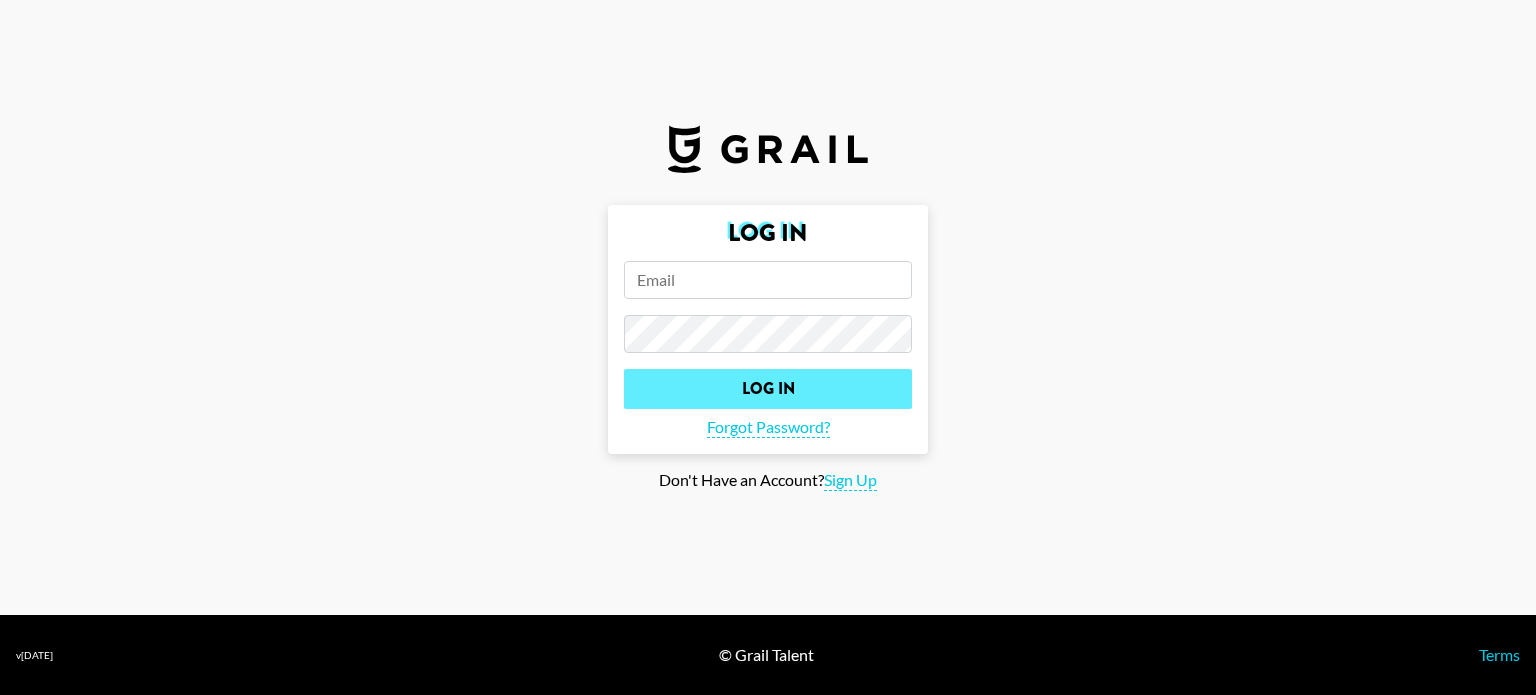 type on "[EMAIL_ADDRESS][DOMAIN_NAME]" 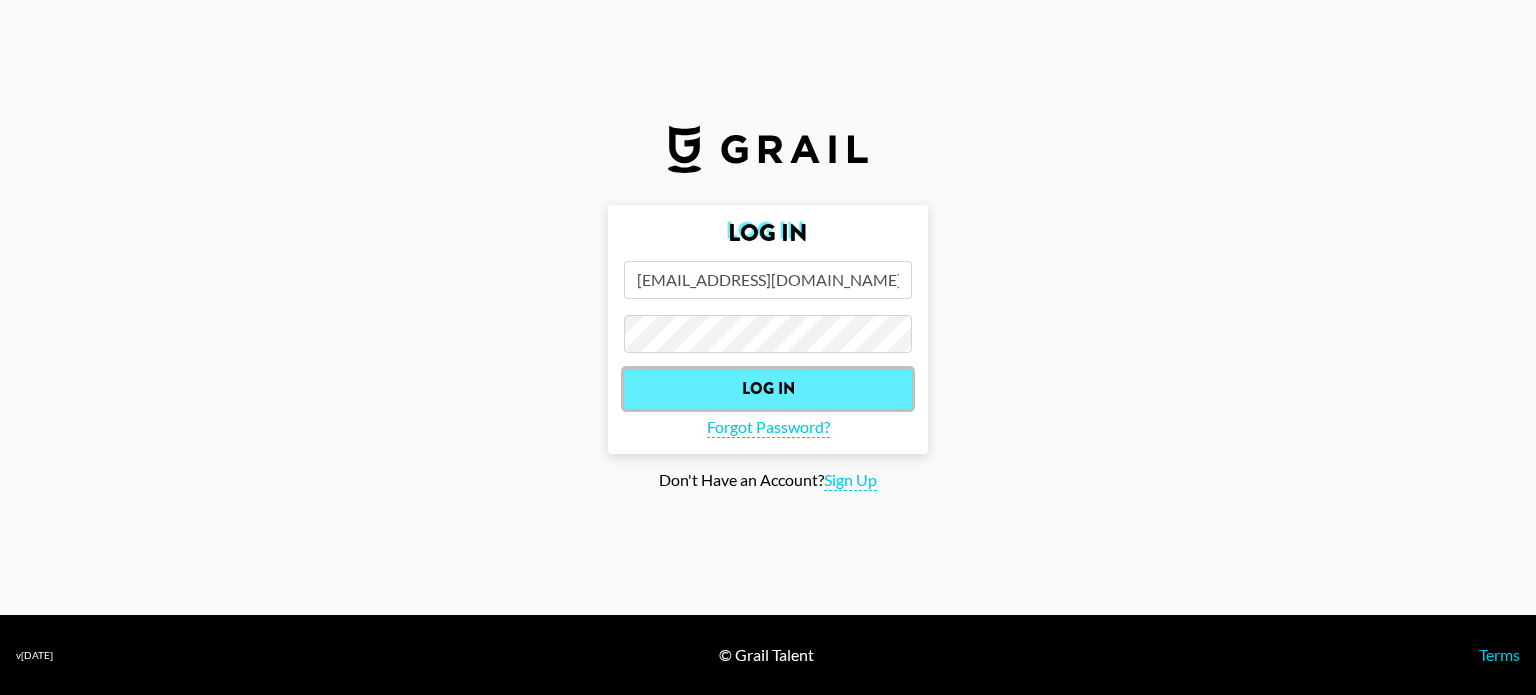 click on "Log In" at bounding box center (768, 389) 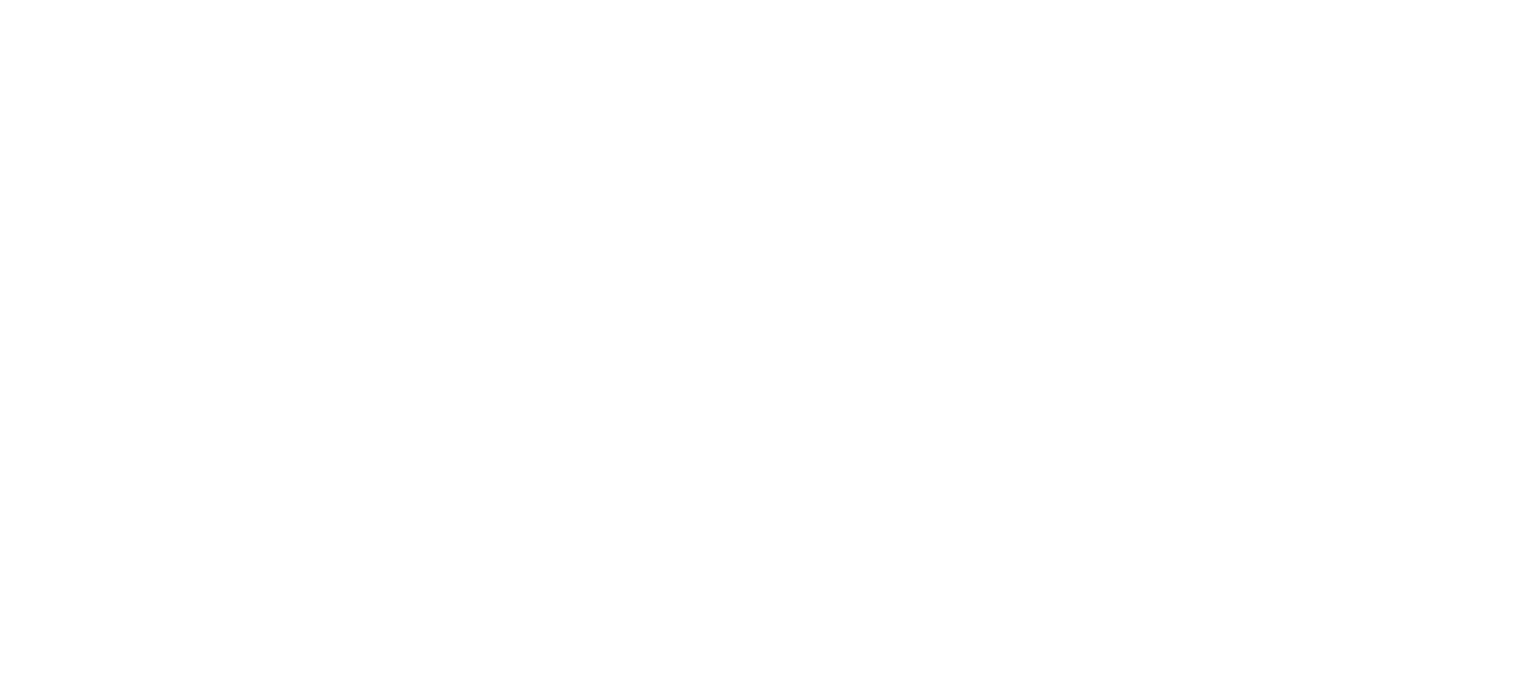 click at bounding box center [768, 347] 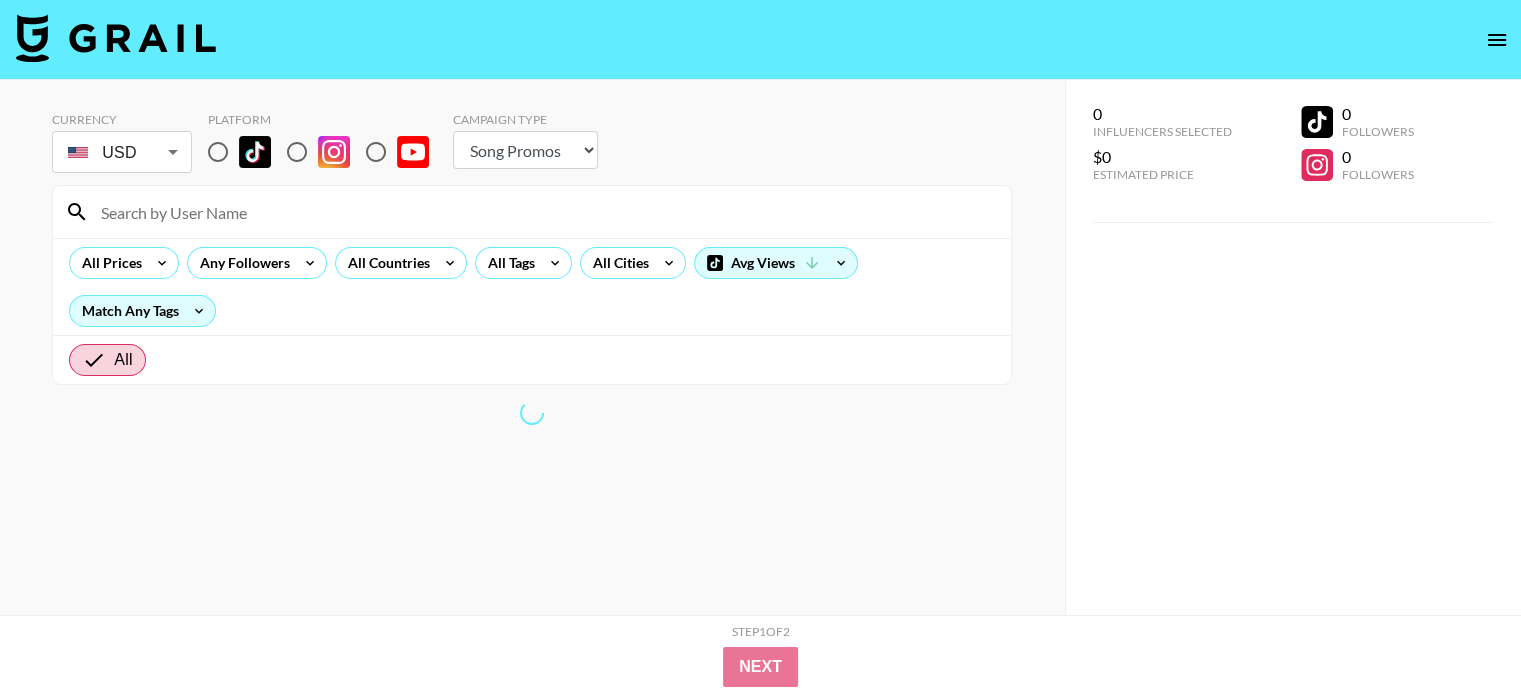 click on "Choose Type... Song Promos Brand Promos" at bounding box center (525, 150) 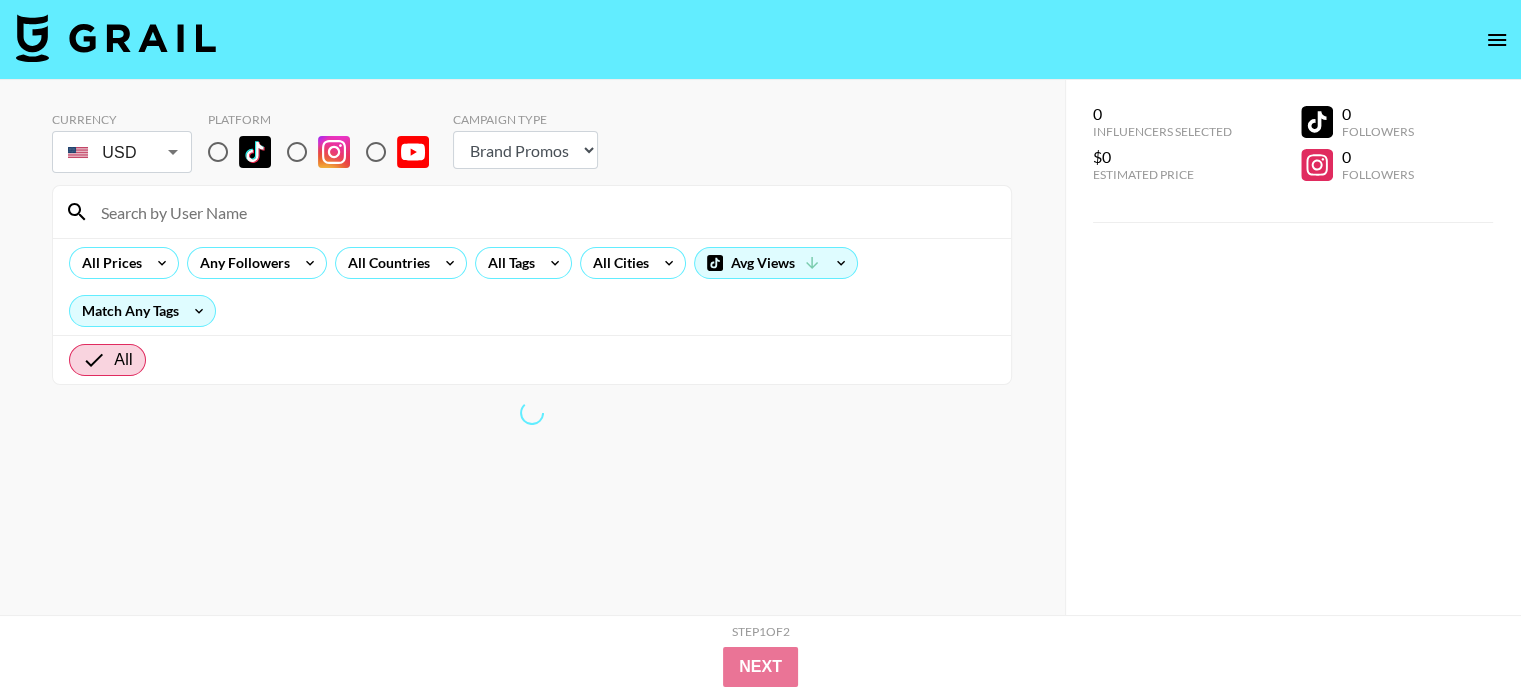 click on "Choose Type... Song Promos Brand Promos" at bounding box center [525, 150] 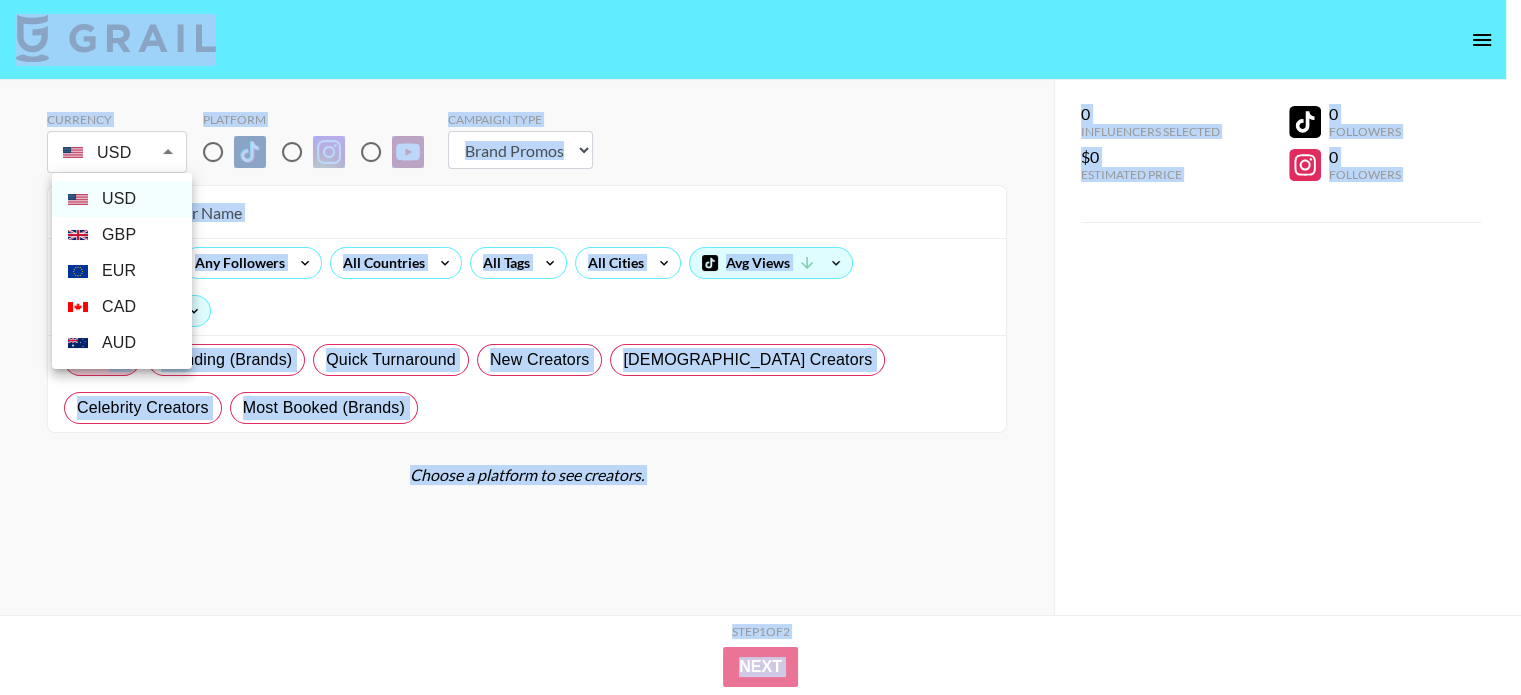 click on "Currency USD USD ​ Platform Campaign Type Choose Type... Song Promos Brand Promos All Prices Any Followers All Countries All Tags All Cities Avg Views Match Any Tags All Trending (Brands) Quick Turnaround New Creators [DEMOGRAPHIC_DATA] Creators Celebrity Creators Most Booked (Brands) Choose a platform to see creators. 0 Influencers Selected $0 Estimated Price 0 Followers 0 Followers 0 Influencers Selected $0 Estimated Price 0 Followers 0 Followers Step  1  of  2 View  Summary Next v [DATE] © Grail Talent Terms USD GBP EUR CAD AUD" at bounding box center (760, 387) 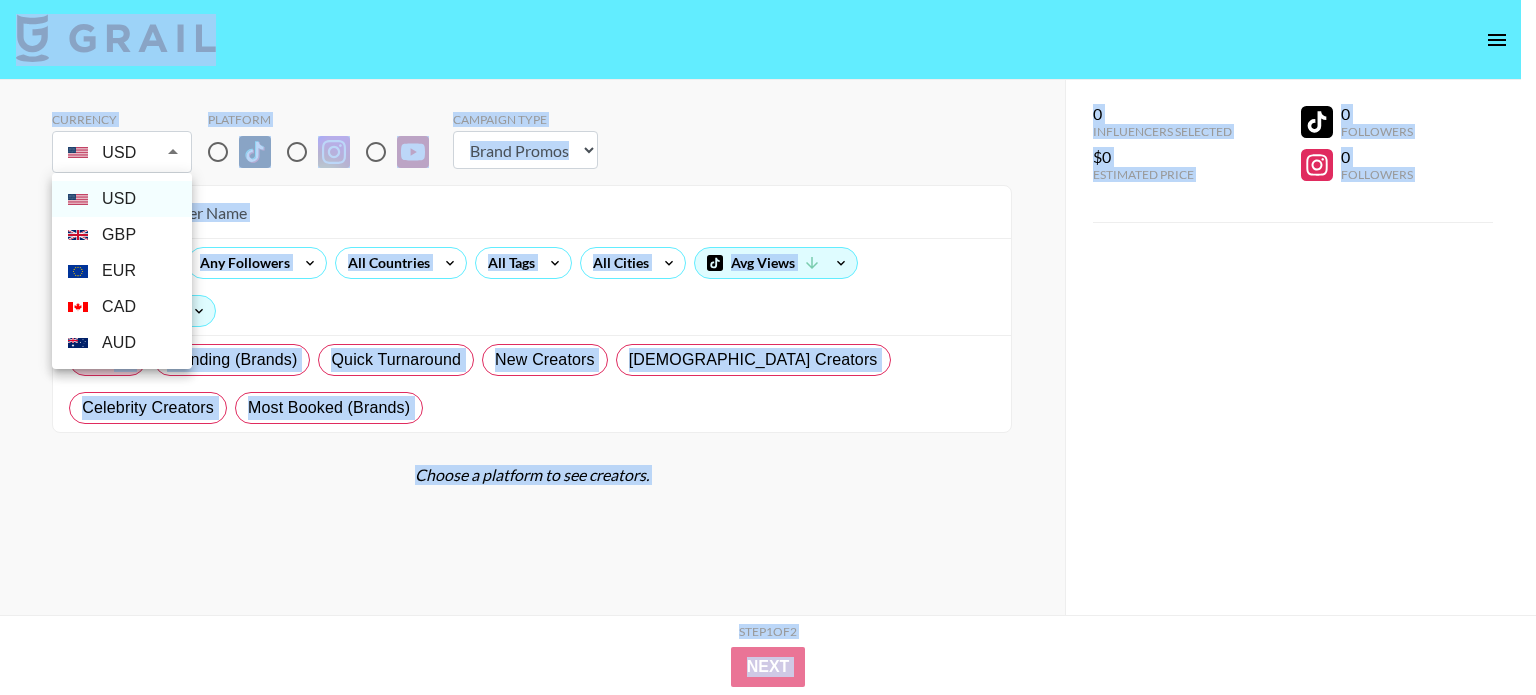 click on "EUR" at bounding box center [122, 271] 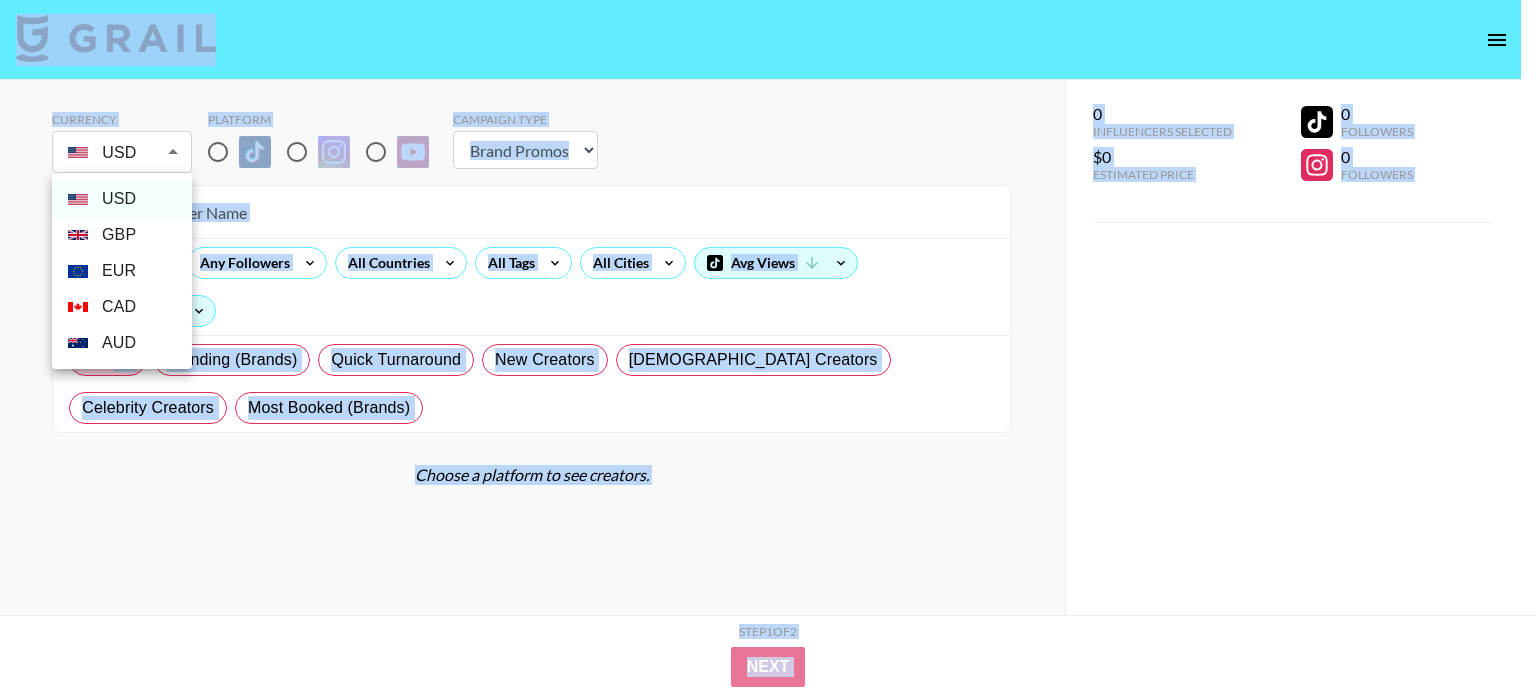 type on "EUR" 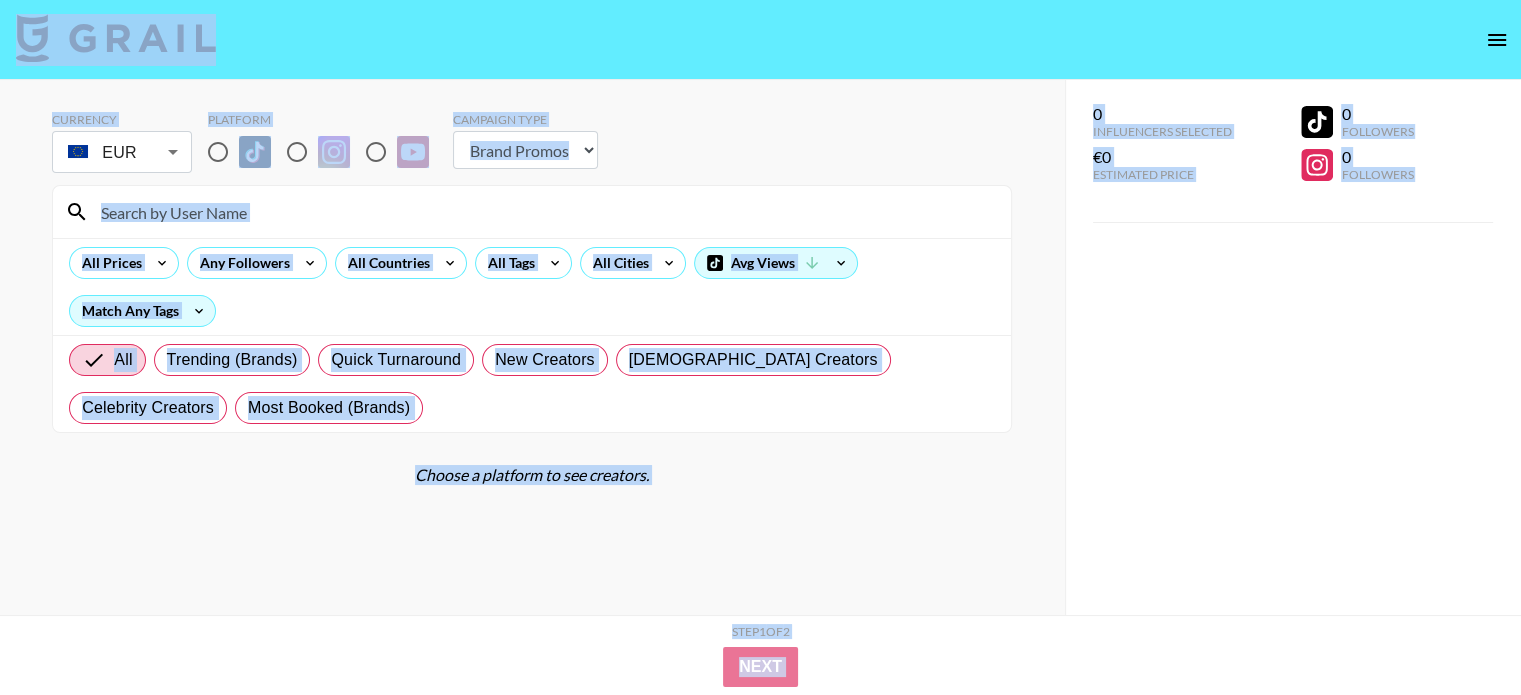 click at bounding box center (218, 152) 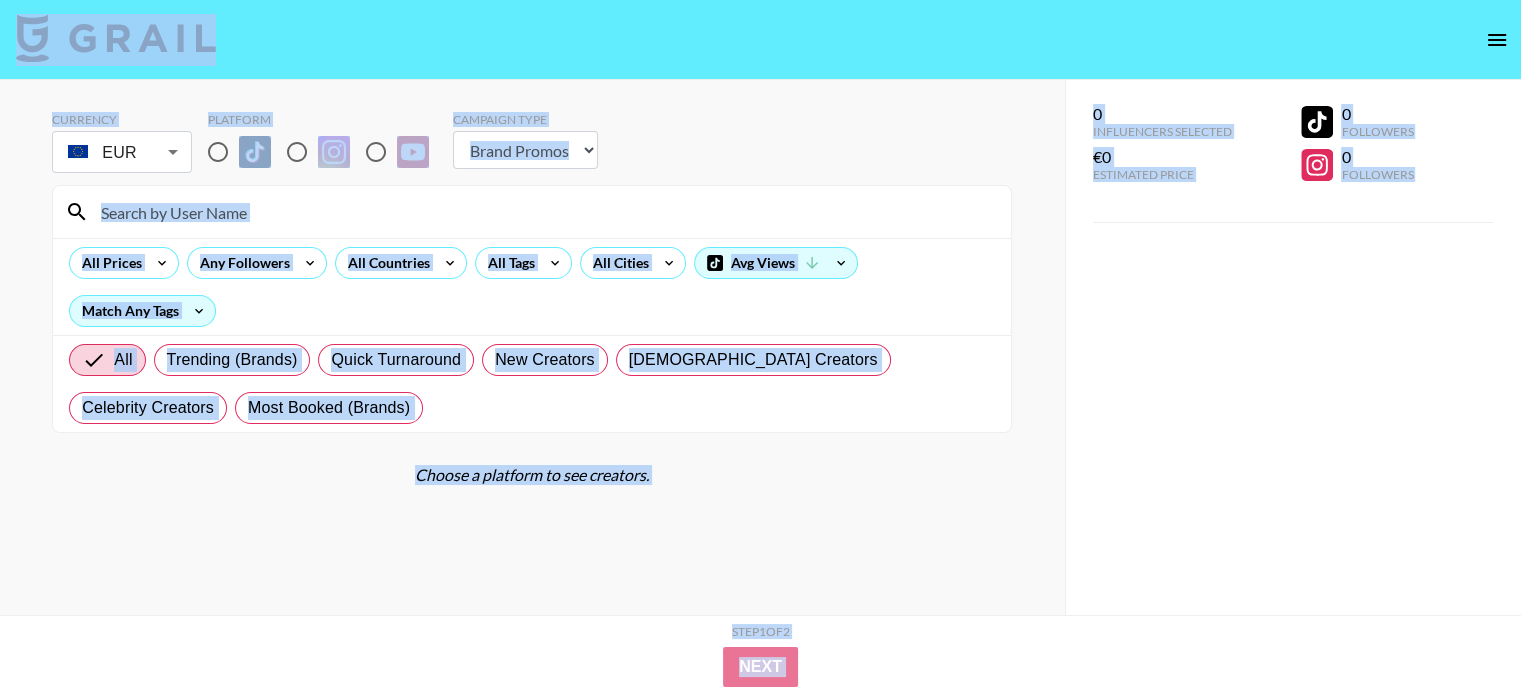 radio on "true" 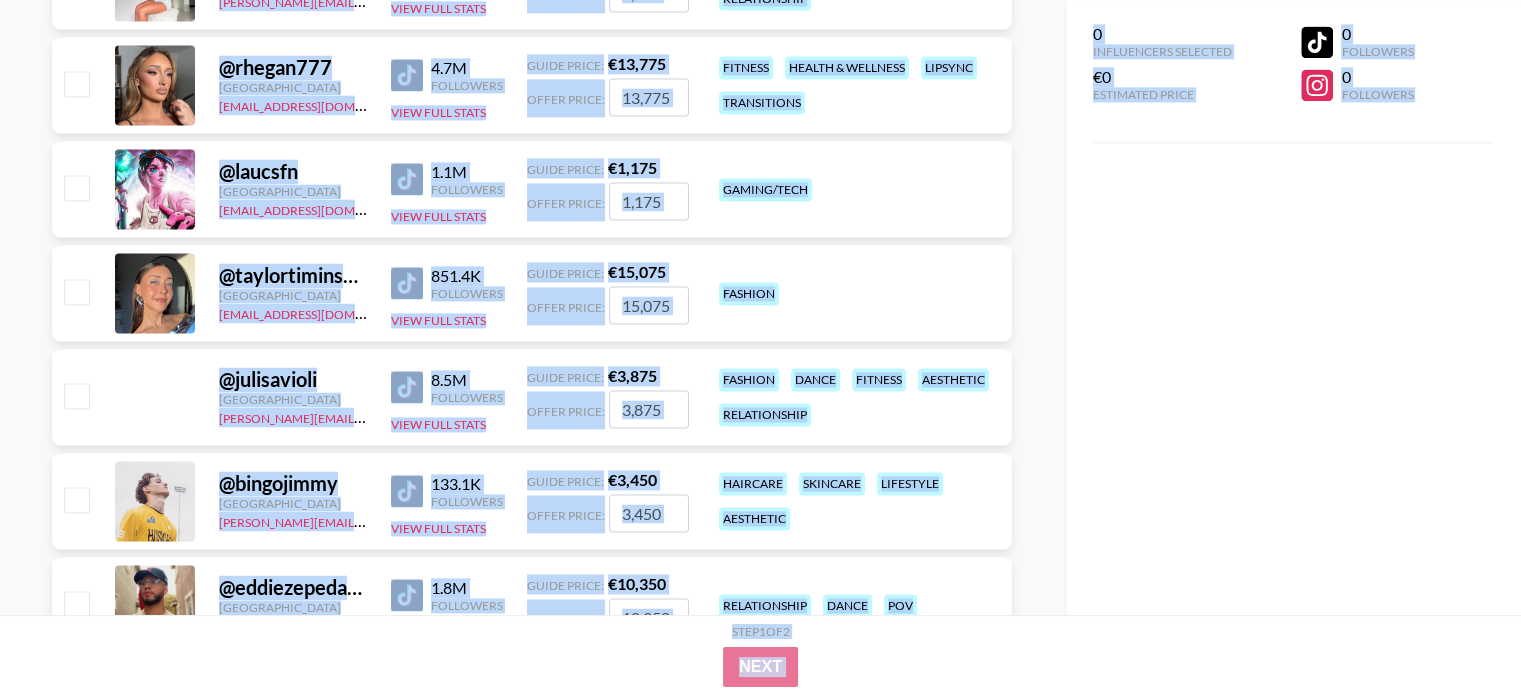scroll, scrollTop: 10000, scrollLeft: 0, axis: vertical 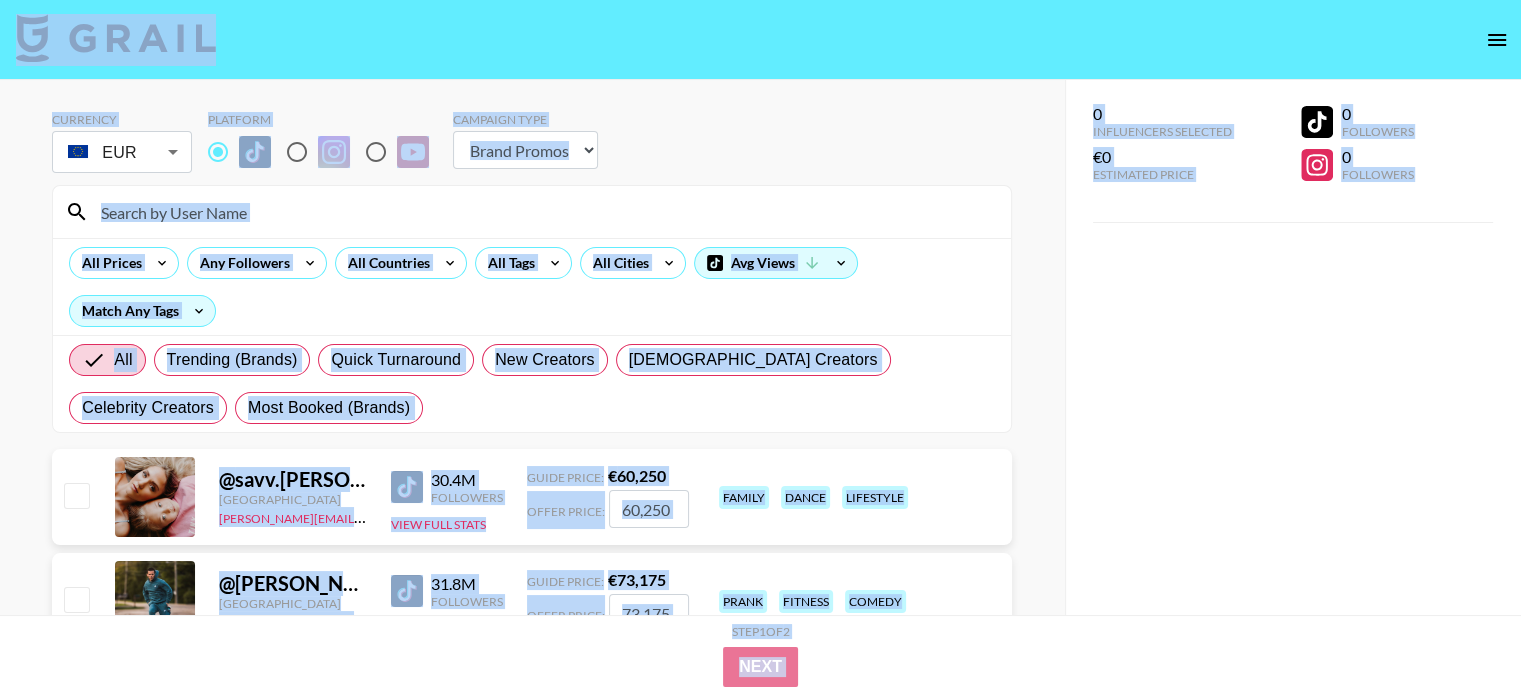 click on "Currency EUR EUR ​ Platform Campaign Type Choose Type... Song Promos Brand Promos All Prices Any Followers All Countries All Tags All Cities Avg Views Match Any Tags All Trending (Brands) Quick Turnaround New Creators [DEMOGRAPHIC_DATA] Creators Celebrity Creators Most Booked (Brands) @ savv.[PERSON_NAME] [GEOGRAPHIC_DATA] [PERSON_NAME][EMAIL_ADDRESS][DOMAIN_NAME] 30.4M Followers View Full Stats Guide Price: € 60,250 Offer Price: family dance lifestyle @ [PERSON_NAME].[PERSON_NAME] [GEOGRAPHIC_DATA] [PERSON_NAME][EMAIL_ADDRESS][DOMAIN_NAME] 31.8M Followers View Full Stats Guide Price: € 73,175 Offer Price: prank fitness comedy @ swa9in [GEOGRAPHIC_DATA] [EMAIL_ADDRESS][DOMAIN_NAME] 2.8M Followers View Full Stats Guide Price: € 2,600 Offer Price: comedy skits @ brookemonk_ [GEOGRAPHIC_DATA] [EMAIL_ADDRESS][DOMAIN_NAME] 39.7M Followers View Full Stats Guide Price: € 43,050 Offer Price: family @ iamferv [GEOGRAPHIC_DATA] [EMAIL_ADDRESS][DOMAIN_NAME] 44.8M Followers View Full Stats Guide Price: € 15,500 Offer Price: dance fashion travel makeup & beauty music @ markaaaay [GEOGRAPHIC_DATA] [PERSON_NAME][EMAIL_ADDRESS][DOMAIN_NAME] 5.6M Followers @" at bounding box center [760, 626833] 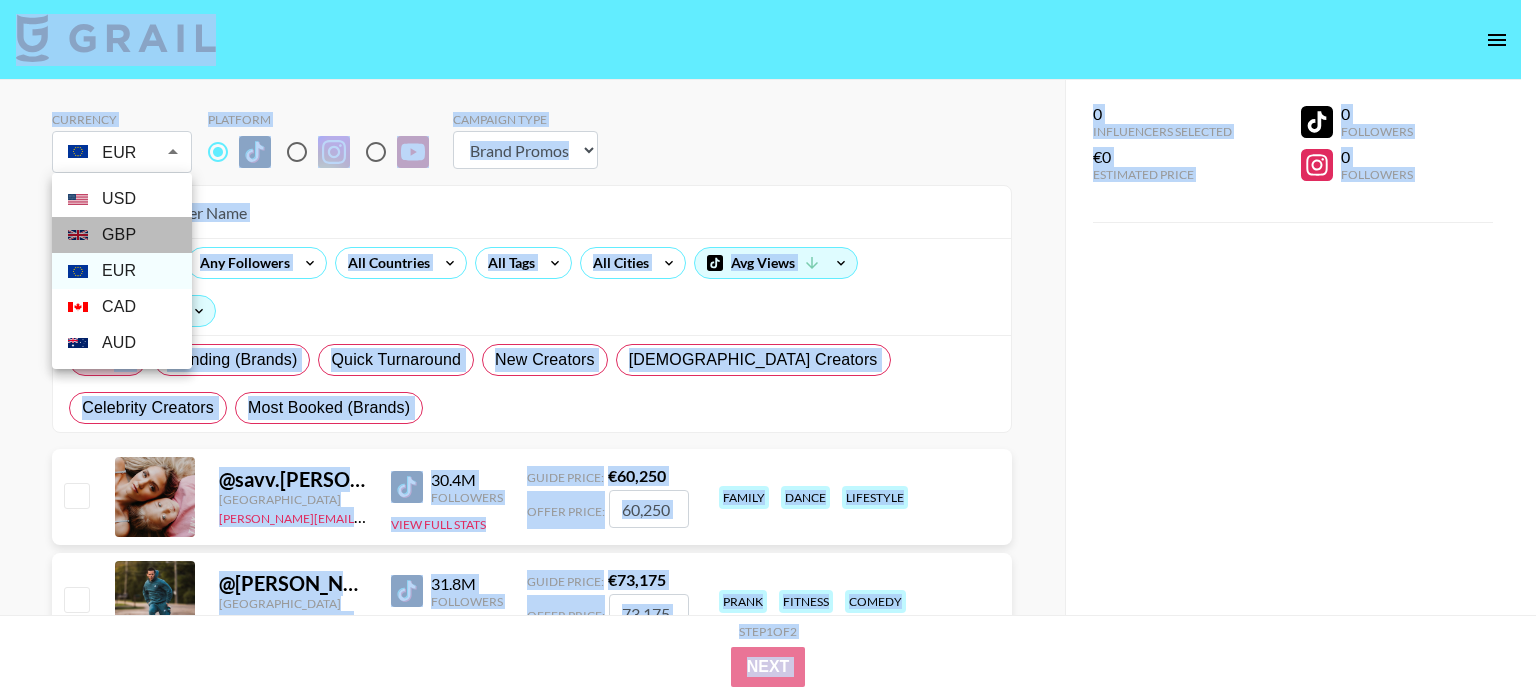 click on "GBP" at bounding box center (122, 235) 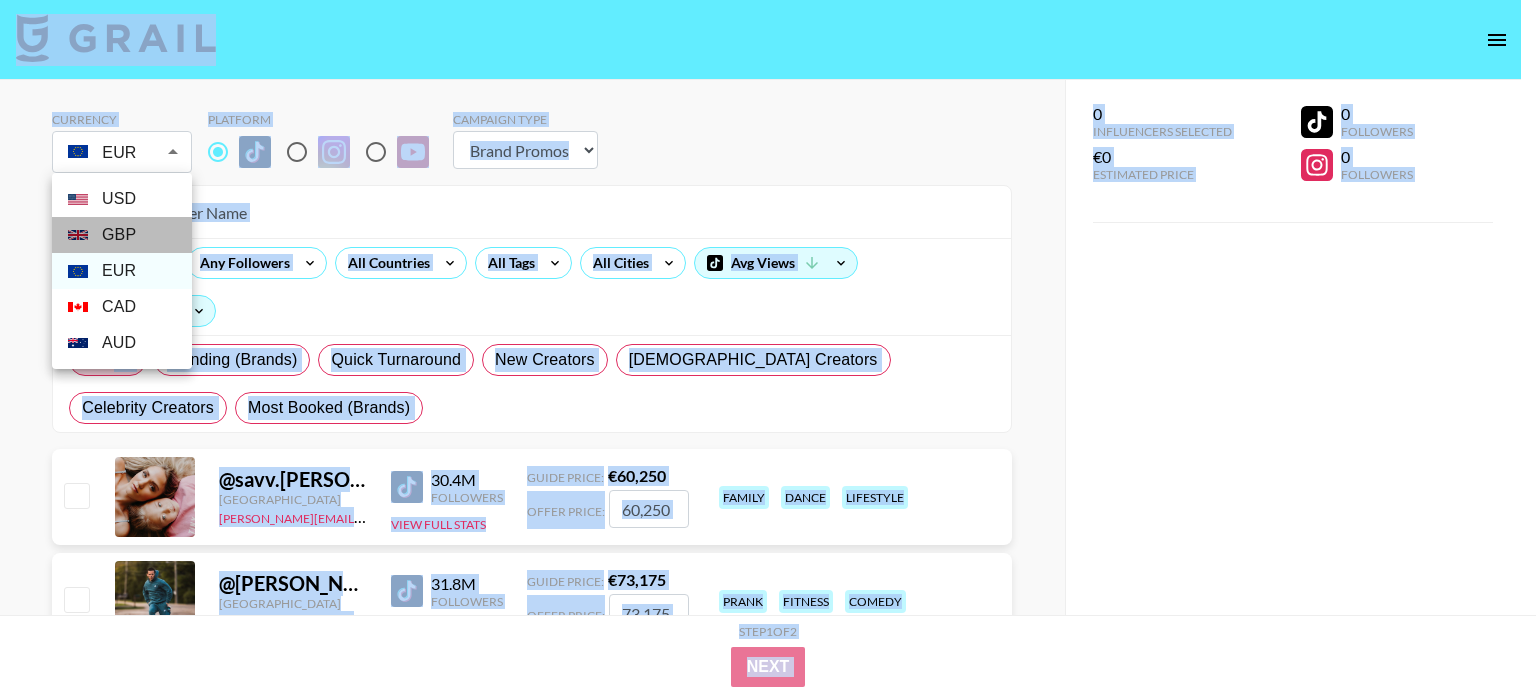 type on "GBP" 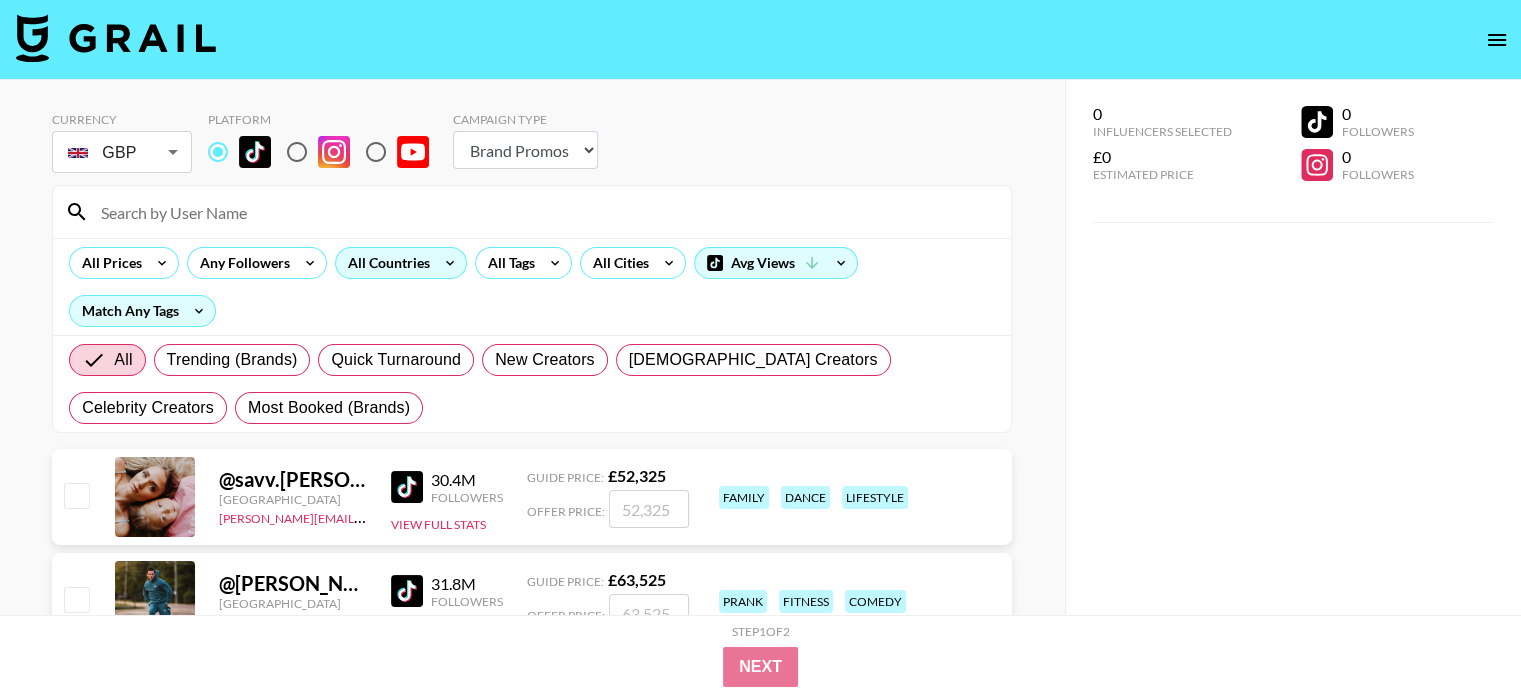 click on "All Countries" at bounding box center [385, 263] 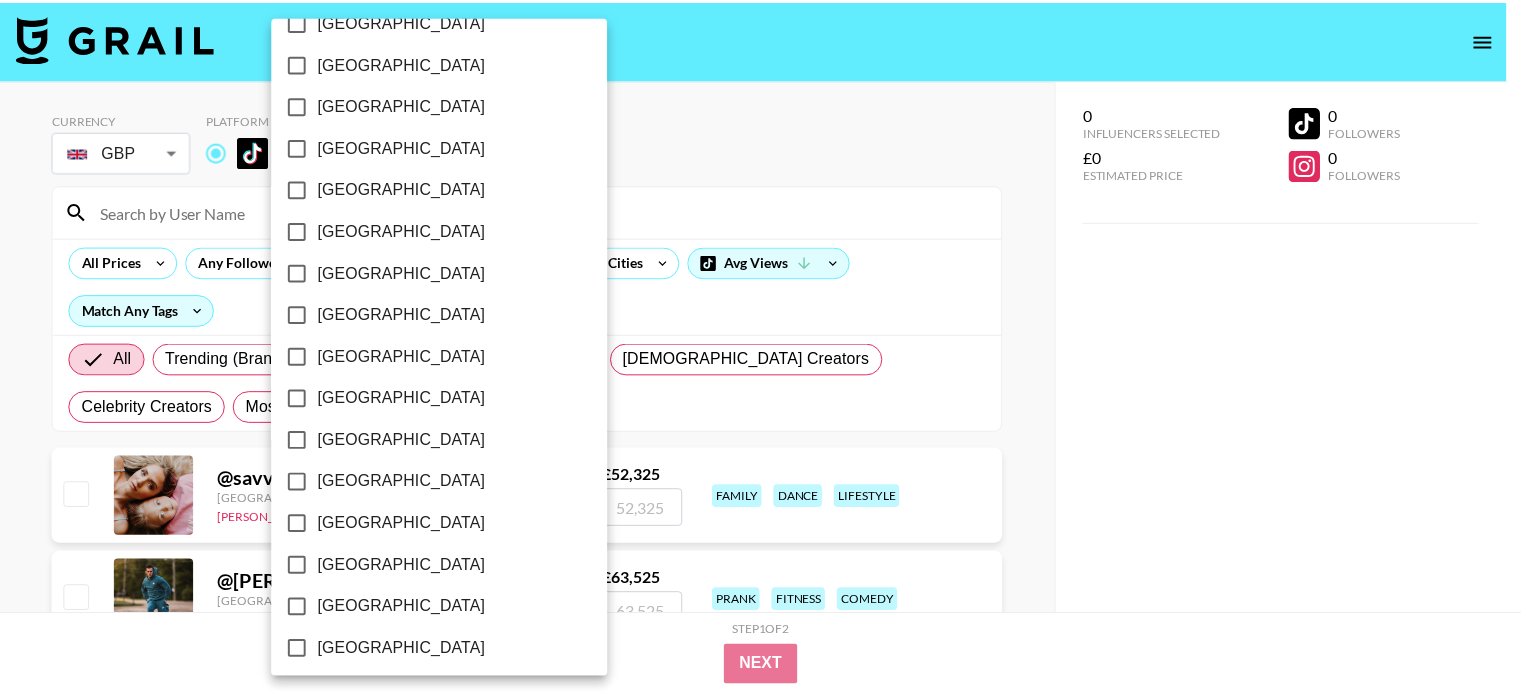 scroll, scrollTop: 1636, scrollLeft: 0, axis: vertical 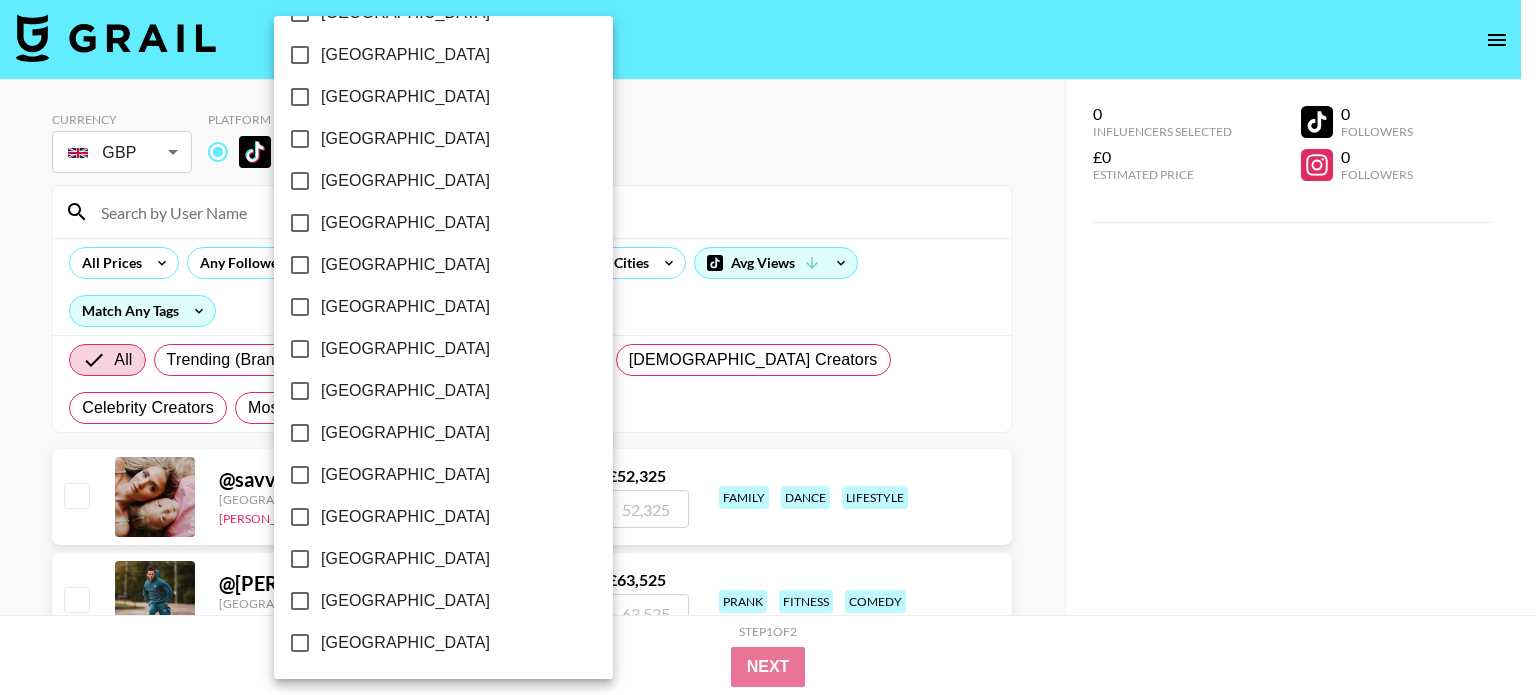 click on "[GEOGRAPHIC_DATA]" at bounding box center (405, 559) 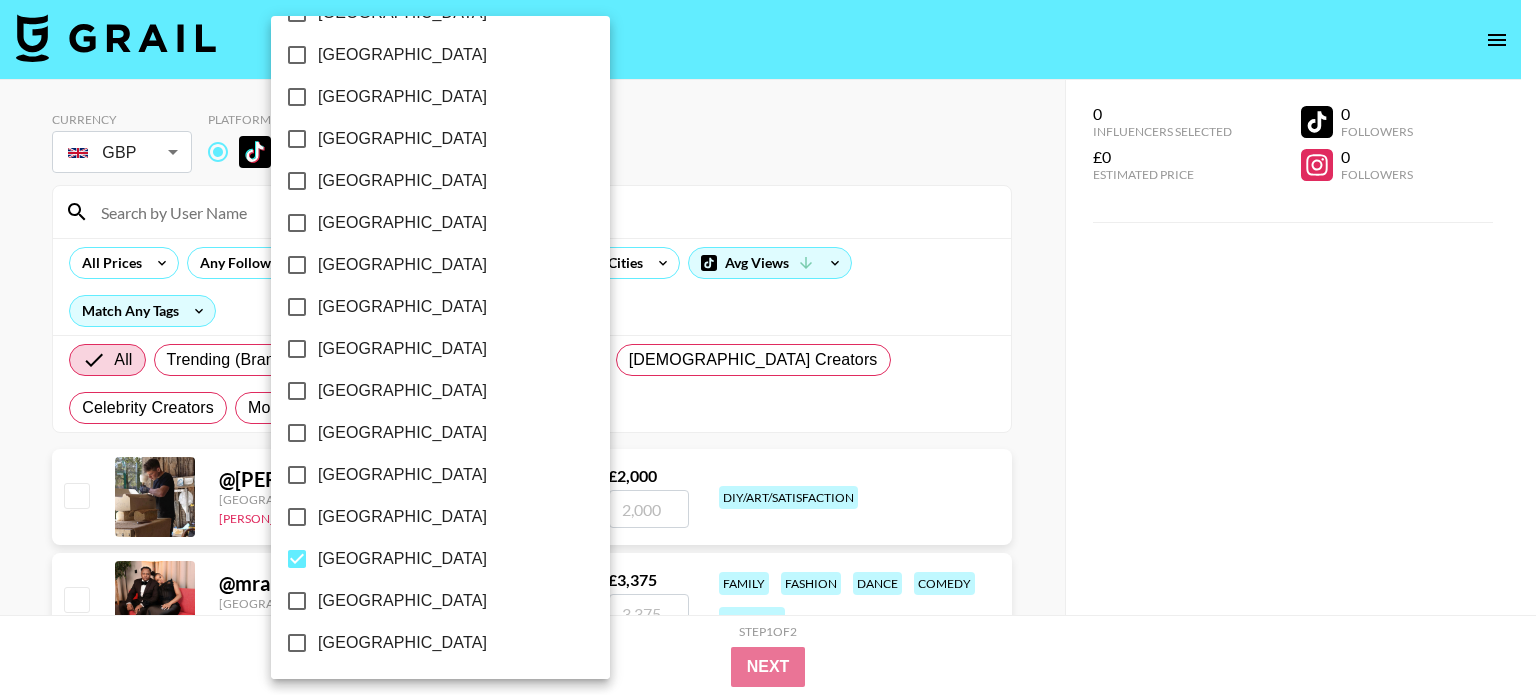 click at bounding box center [768, 347] 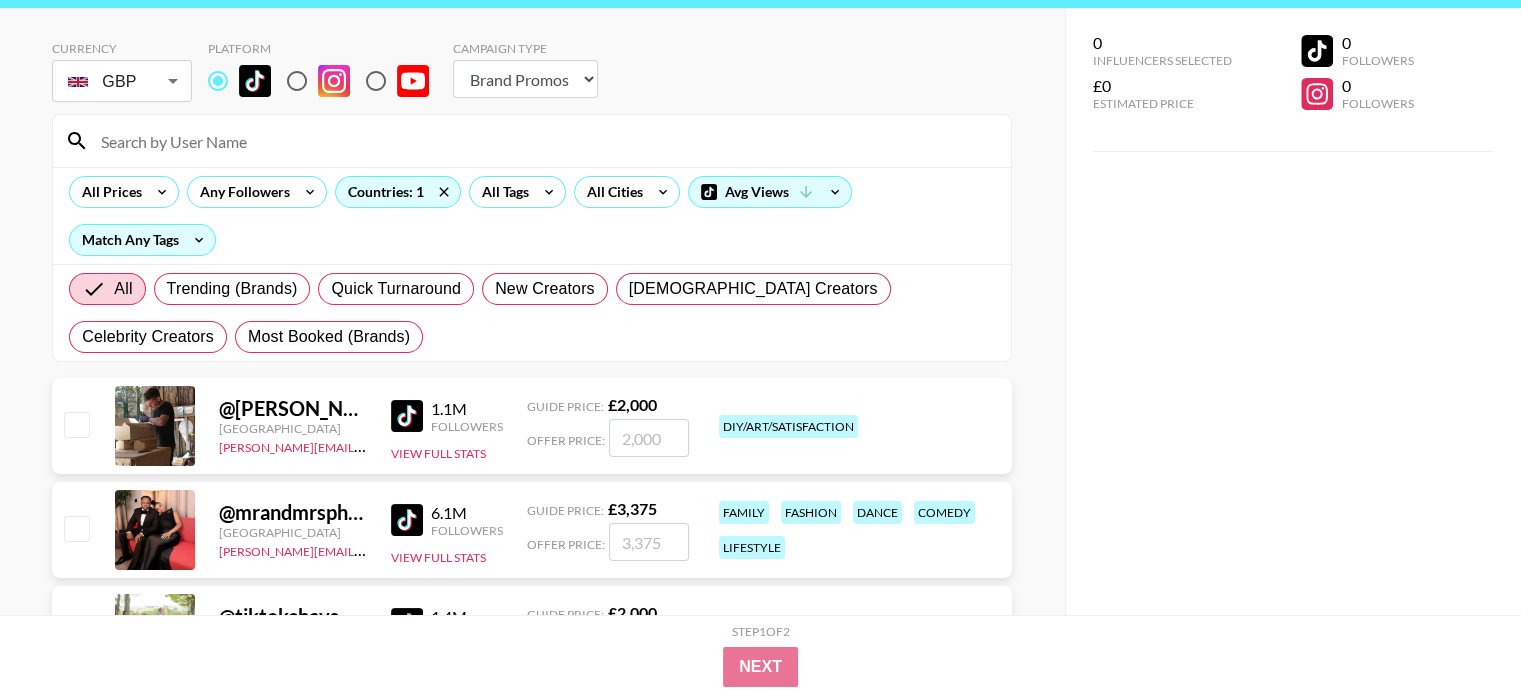 scroll, scrollTop: 0, scrollLeft: 0, axis: both 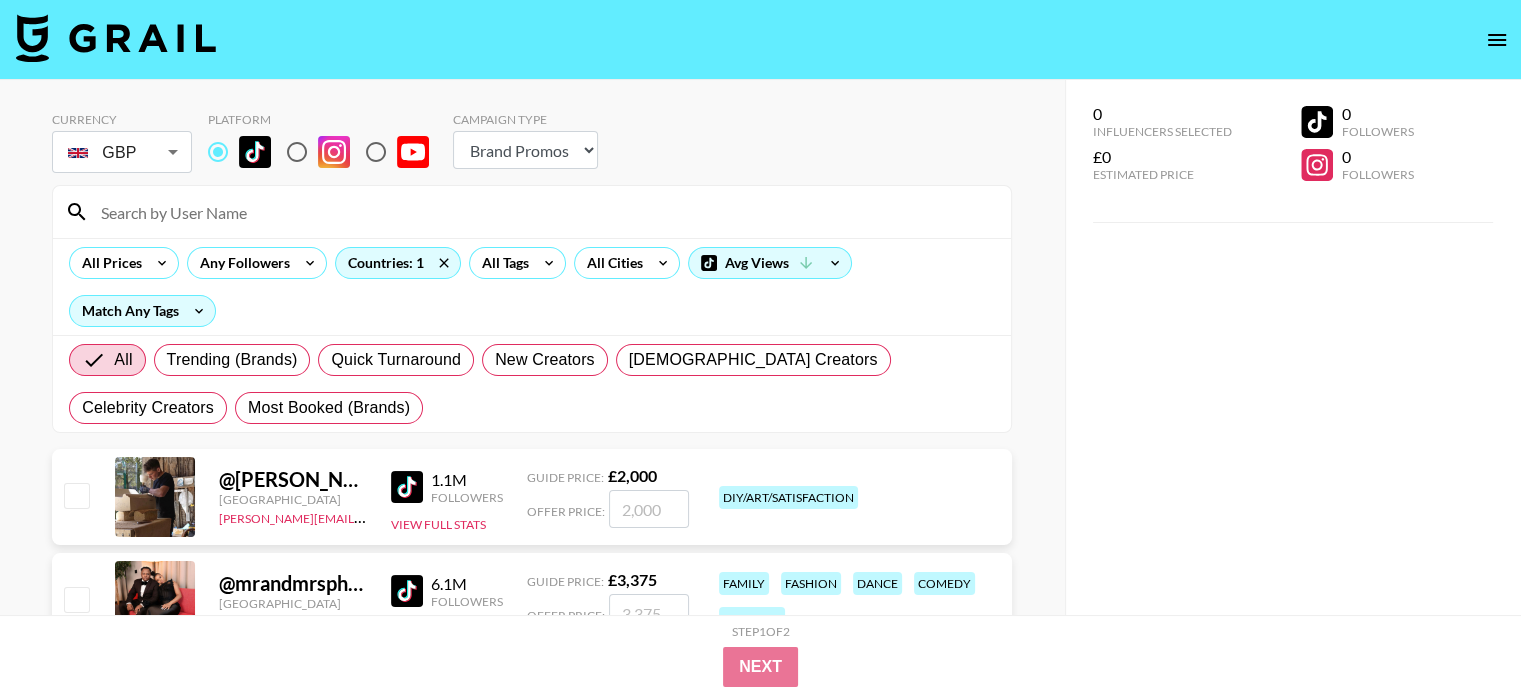 click at bounding box center (532, 212) 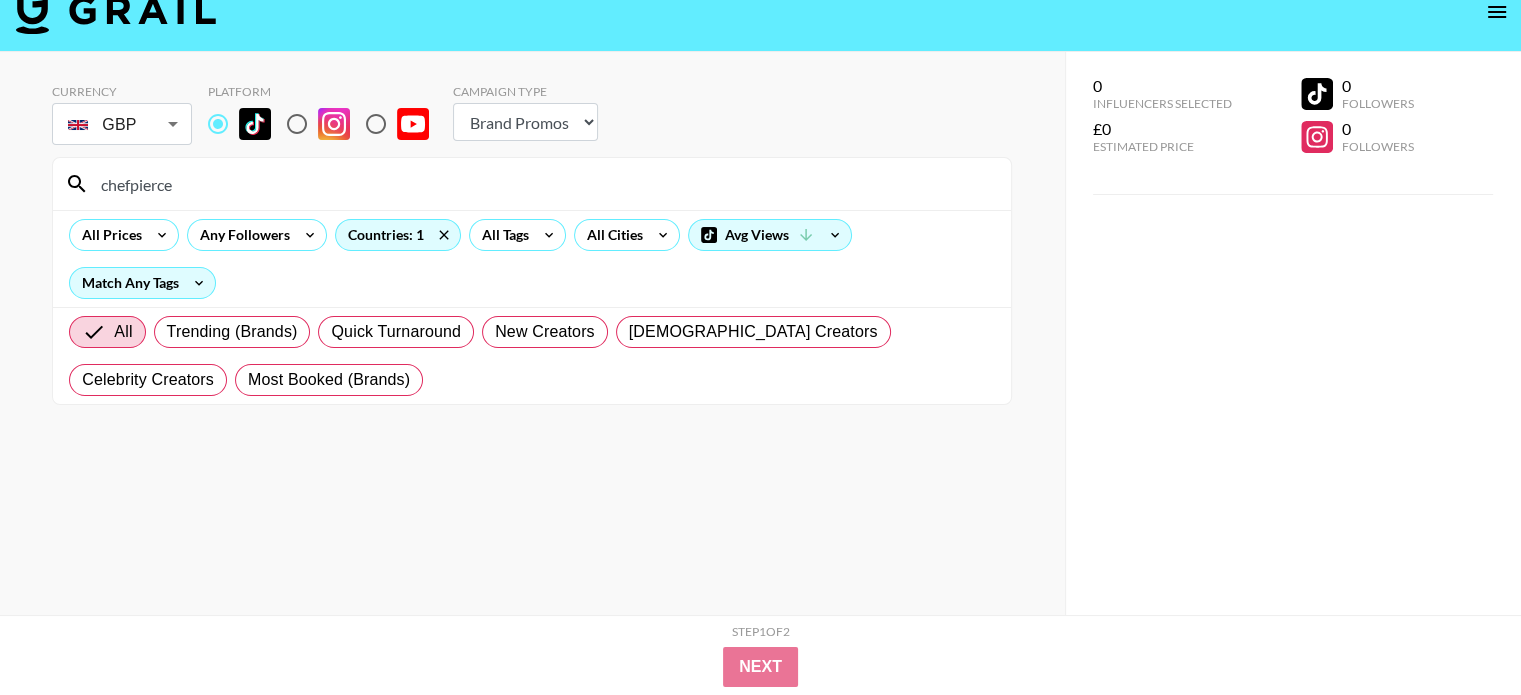 scroll, scrollTop: 80, scrollLeft: 0, axis: vertical 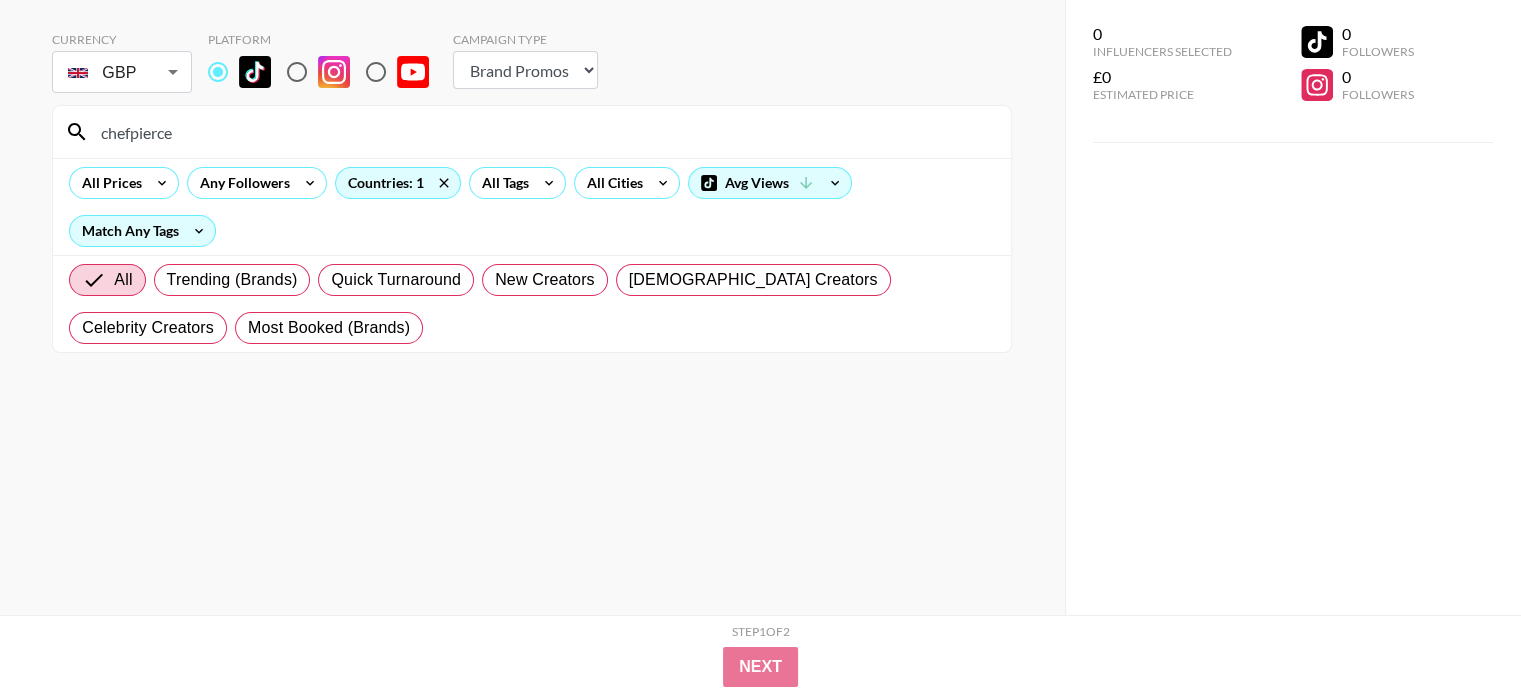 click on "chefpierce" at bounding box center (544, 132) 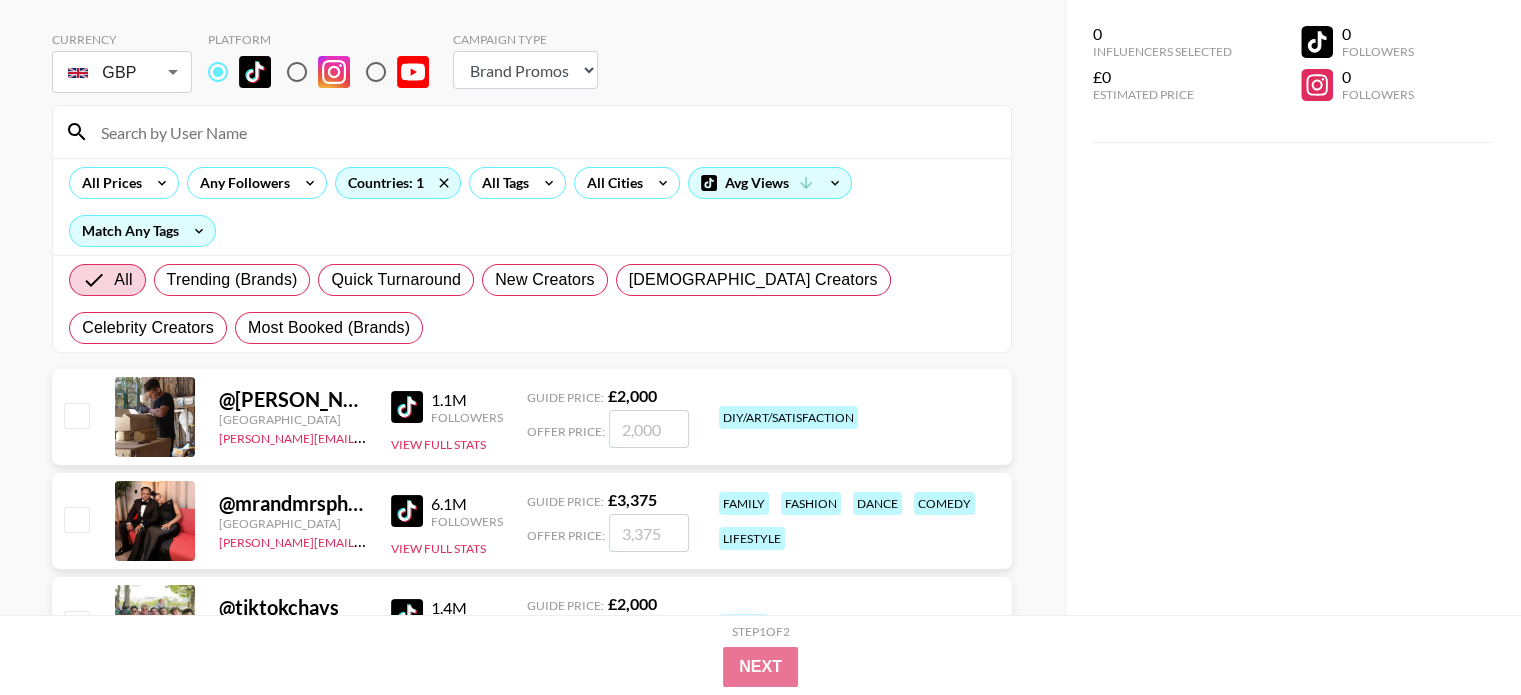 click at bounding box center (544, 132) 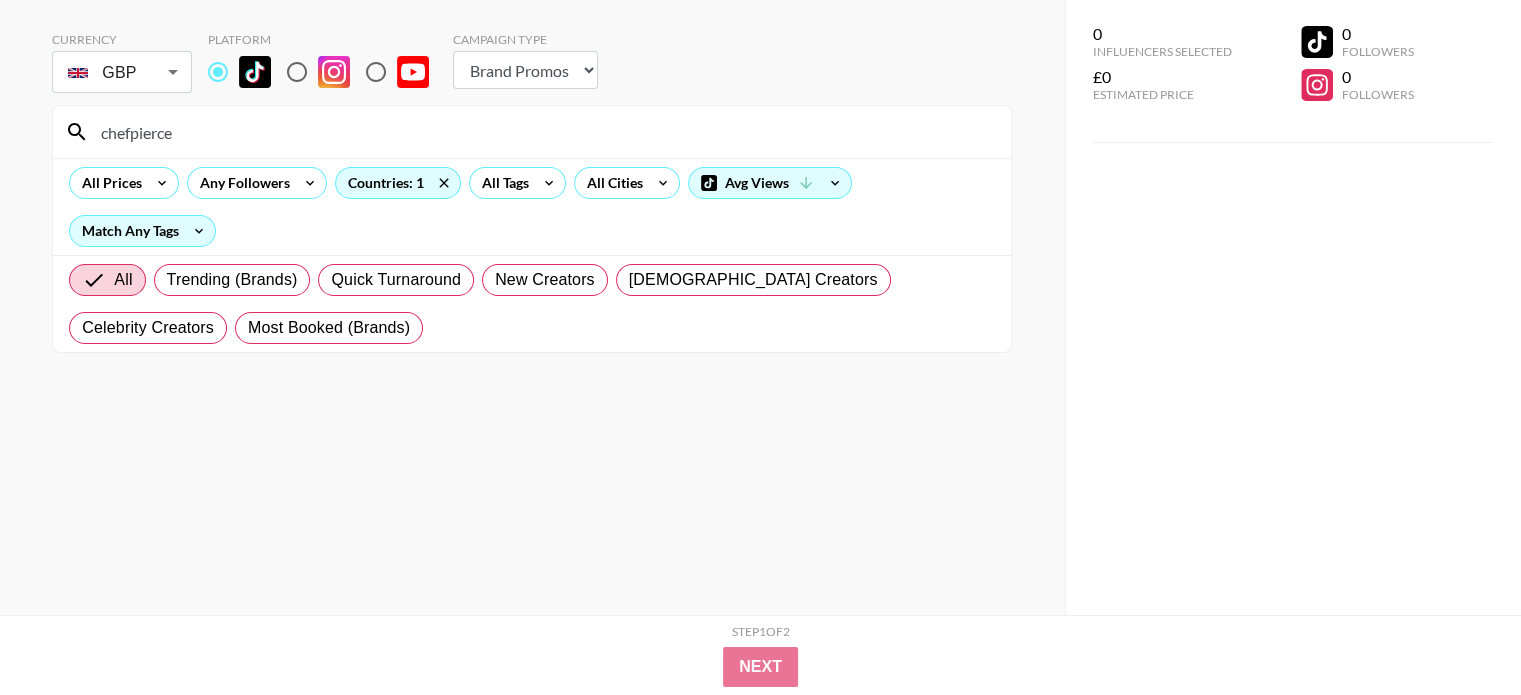 click on "chefpierce" at bounding box center (544, 132) 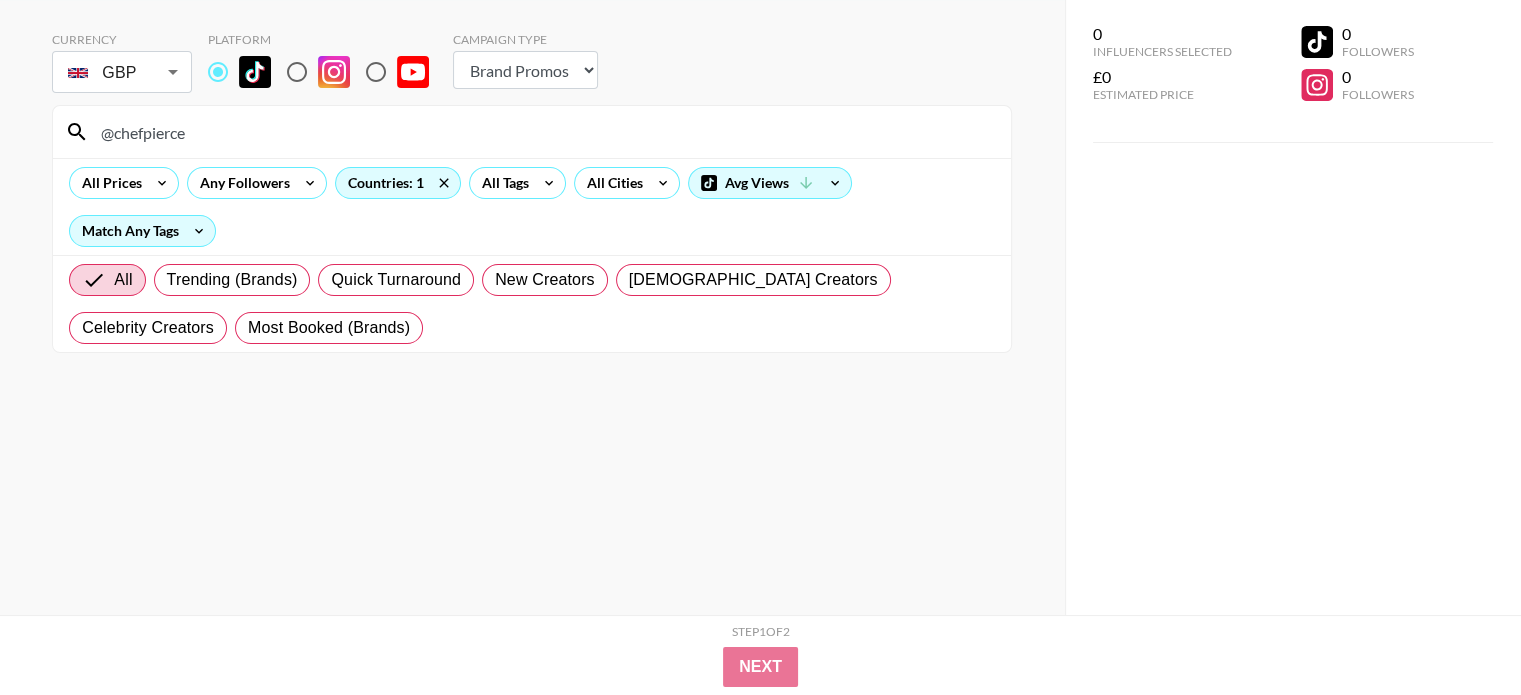 drag, startPoint x: 184, startPoint y: 138, endPoint x: 112, endPoint y: 150, distance: 72.99315 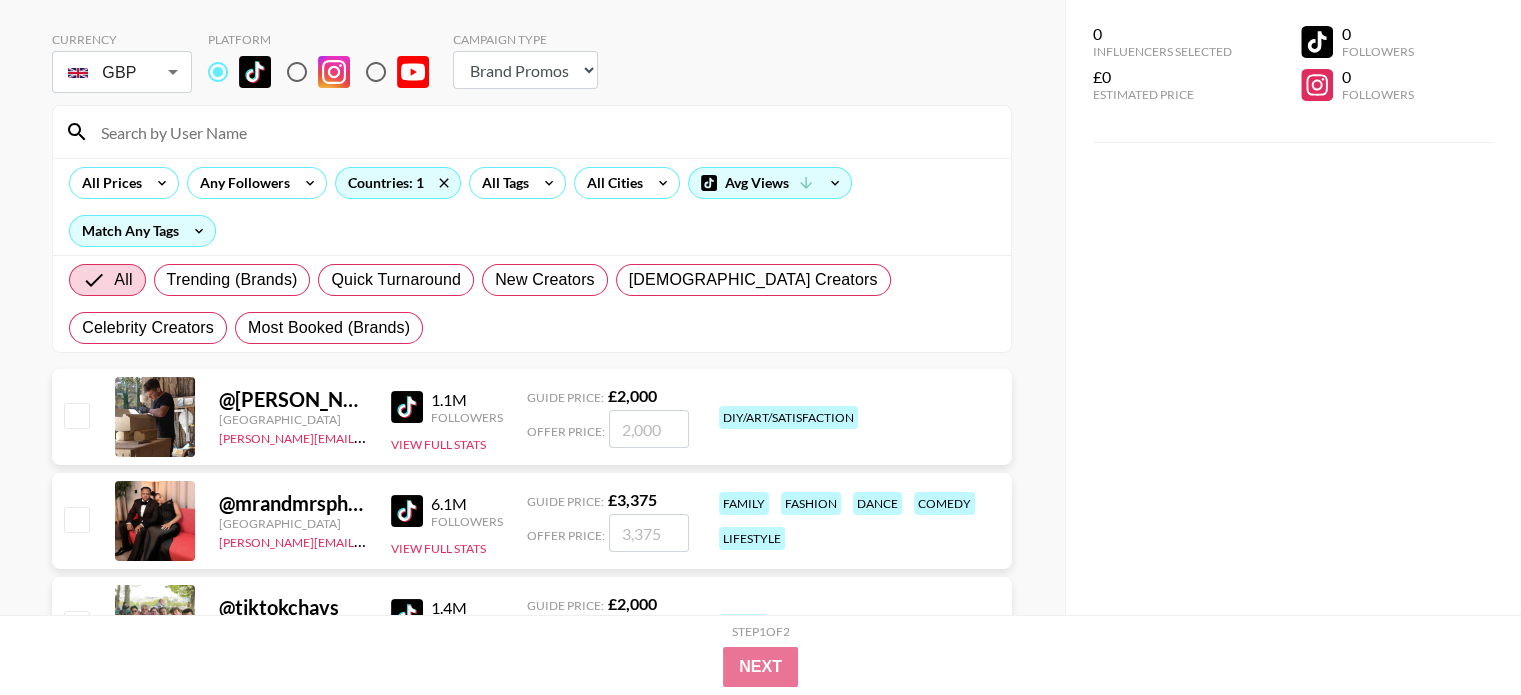 click at bounding box center [544, 132] 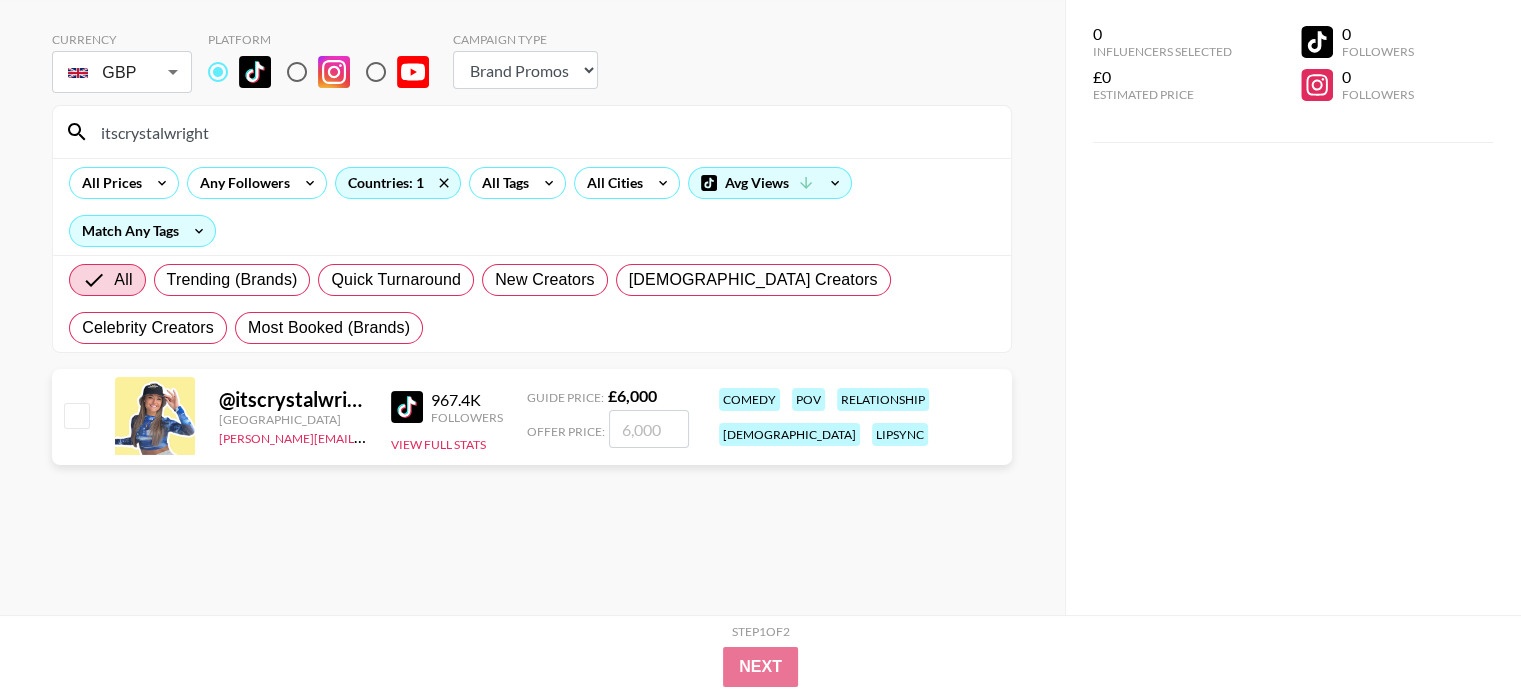 drag, startPoint x: 231, startPoint y: 139, endPoint x: 69, endPoint y: 118, distance: 163.35544 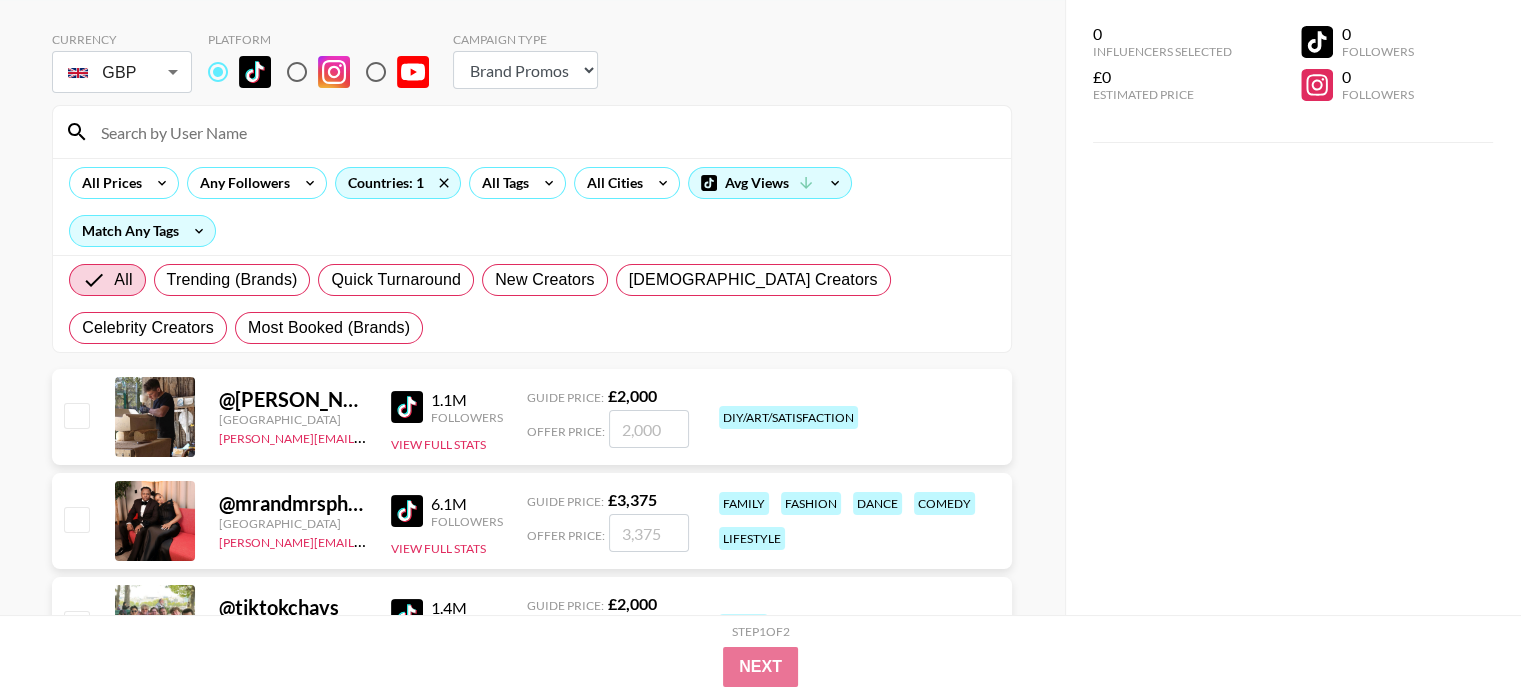 click at bounding box center (544, 132) 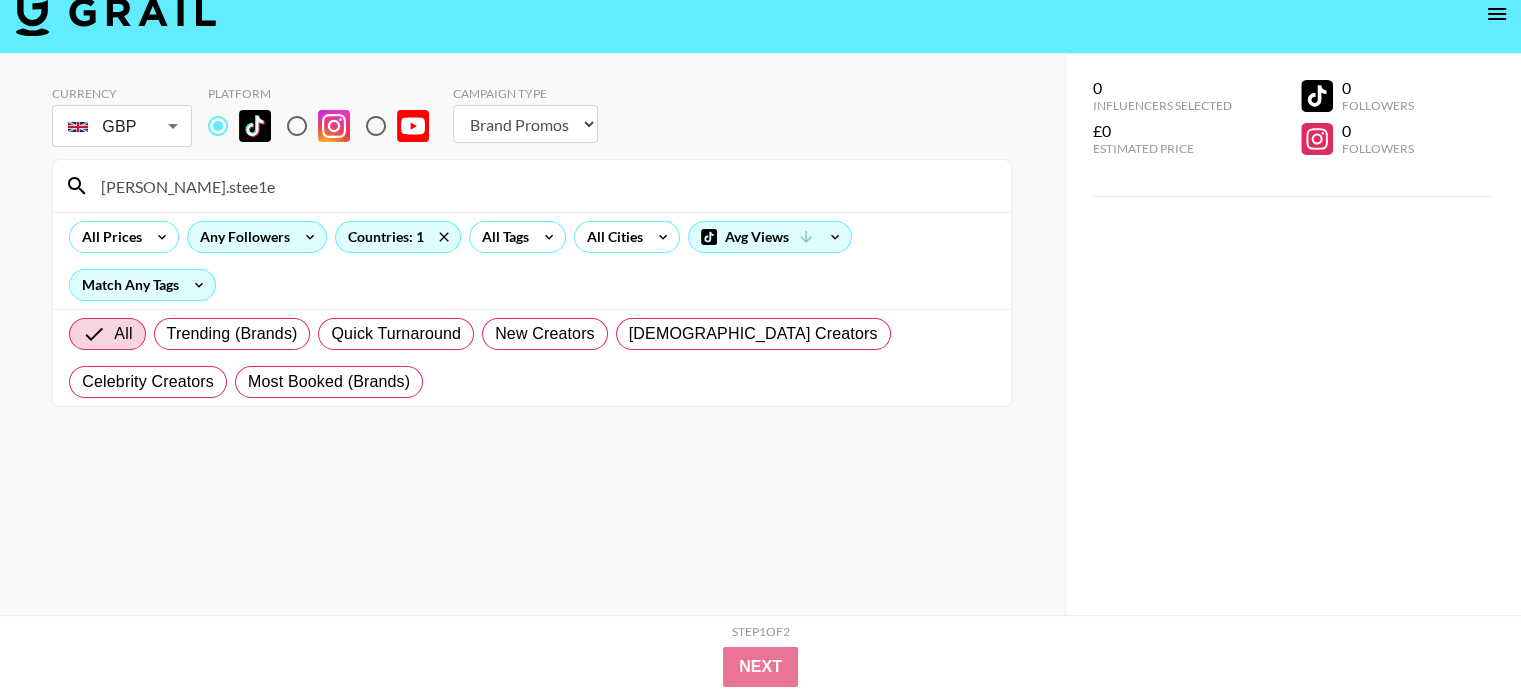 scroll, scrollTop: 0, scrollLeft: 0, axis: both 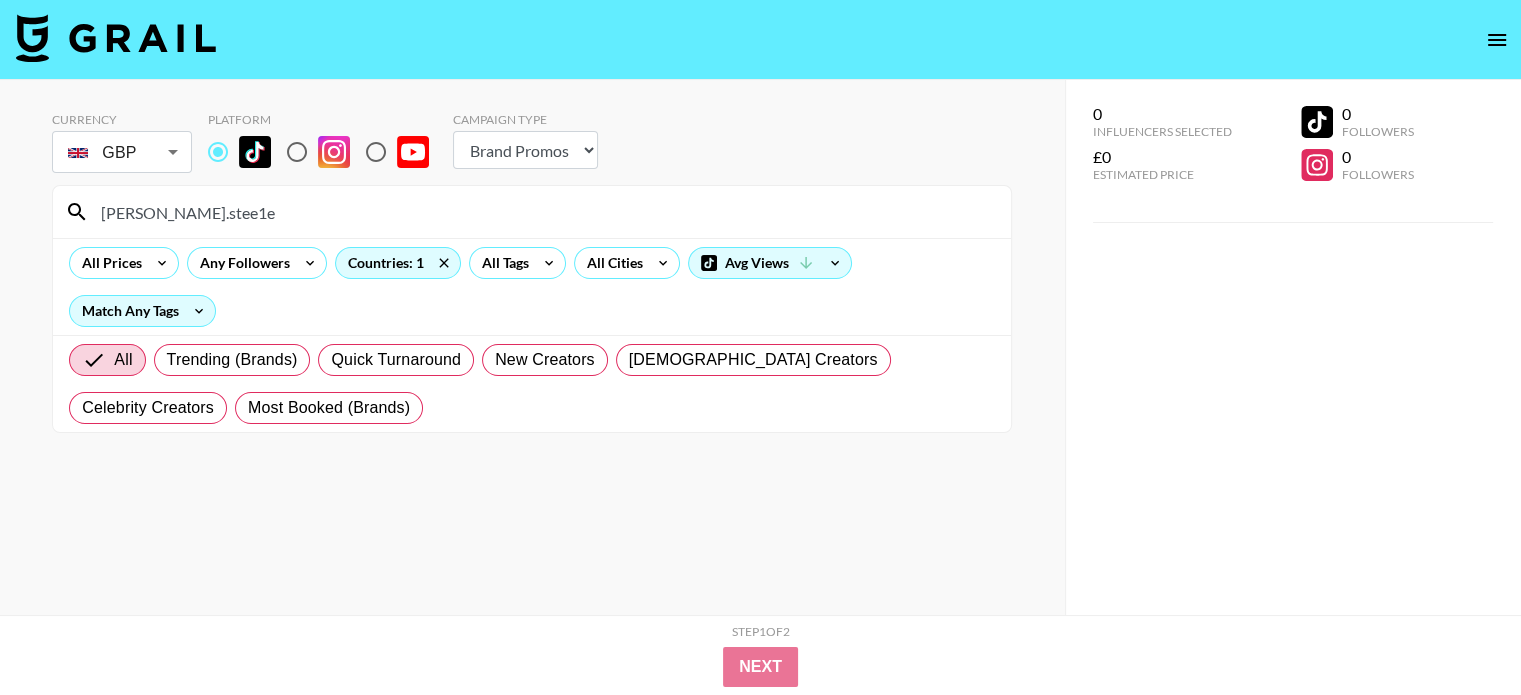drag, startPoint x: 225, startPoint y: 207, endPoint x: 96, endPoint y: 203, distance: 129.062 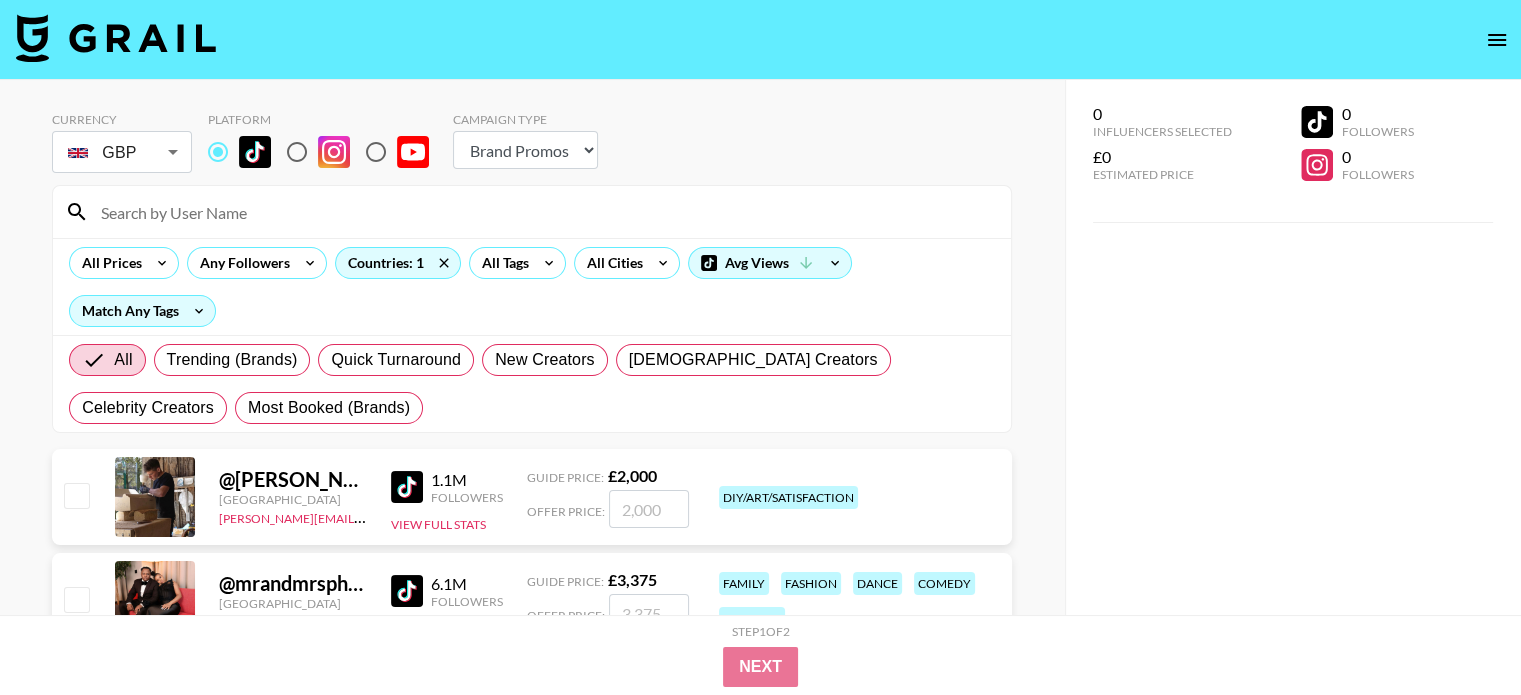click at bounding box center (544, 212) 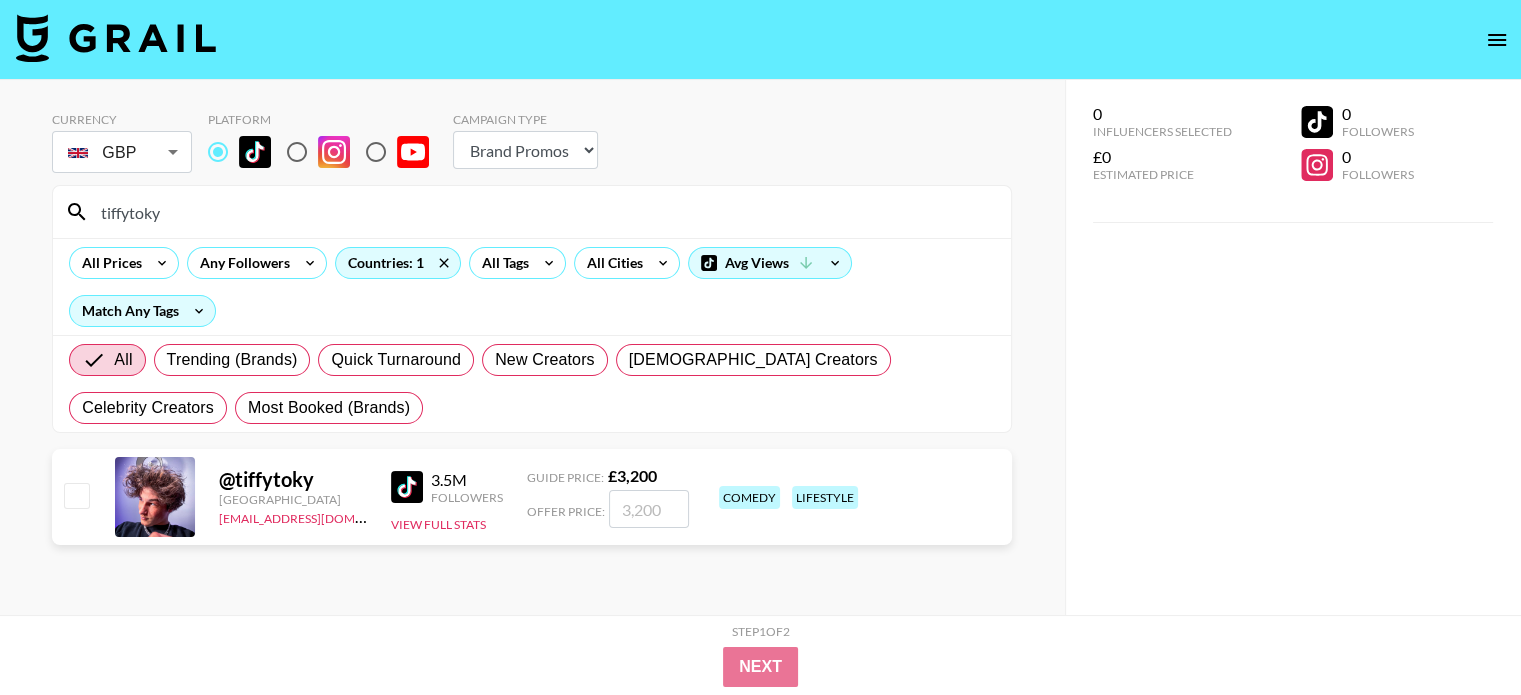 drag, startPoint x: 46, startPoint y: 213, endPoint x: 0, endPoint y: 215, distance: 46.043457 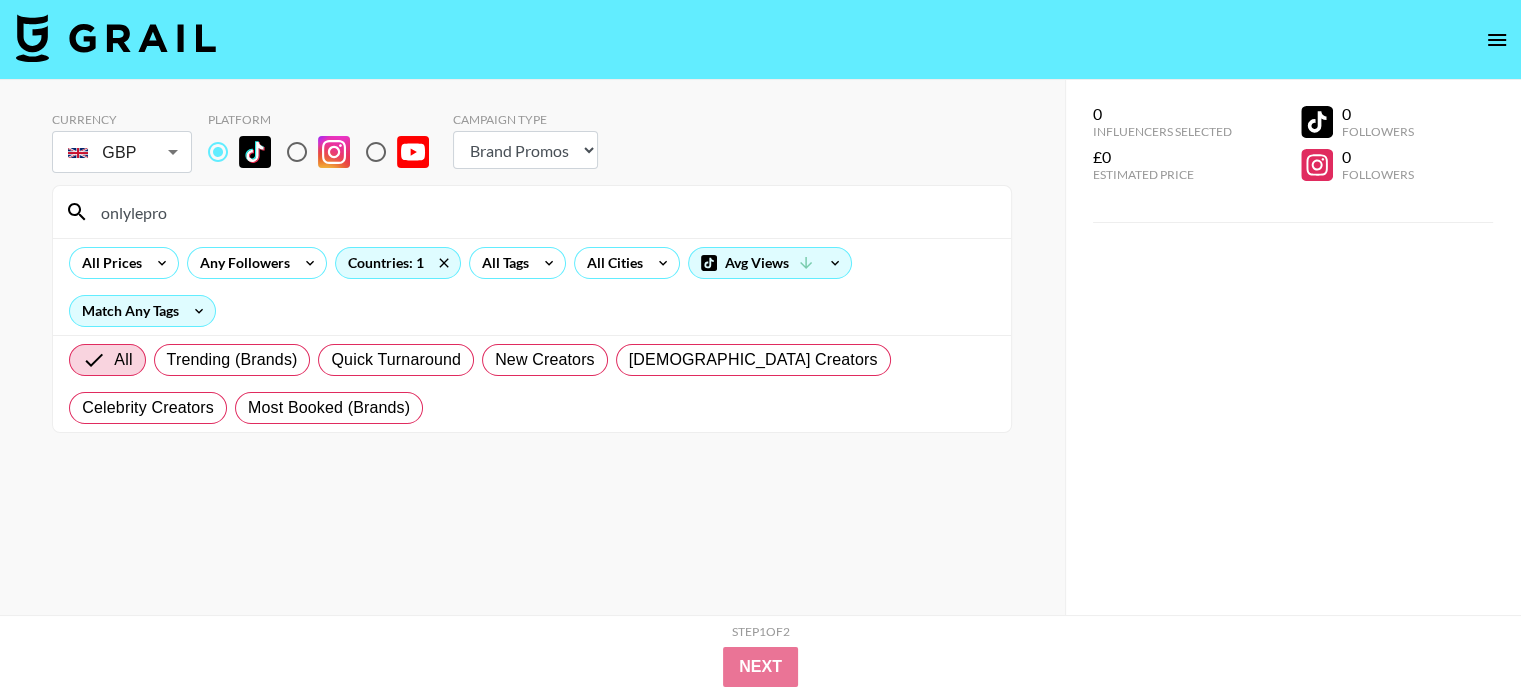 click on "onlylepro" at bounding box center (544, 212) 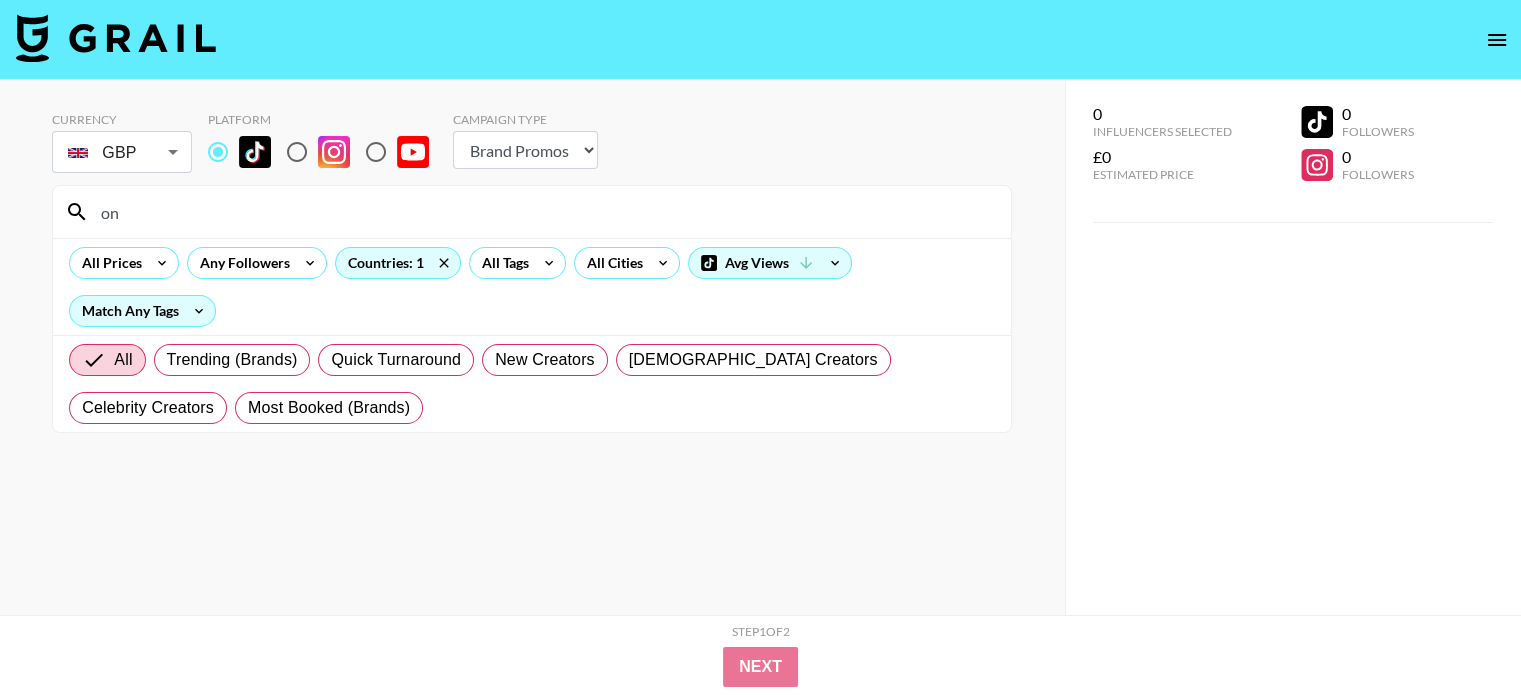 type on "o" 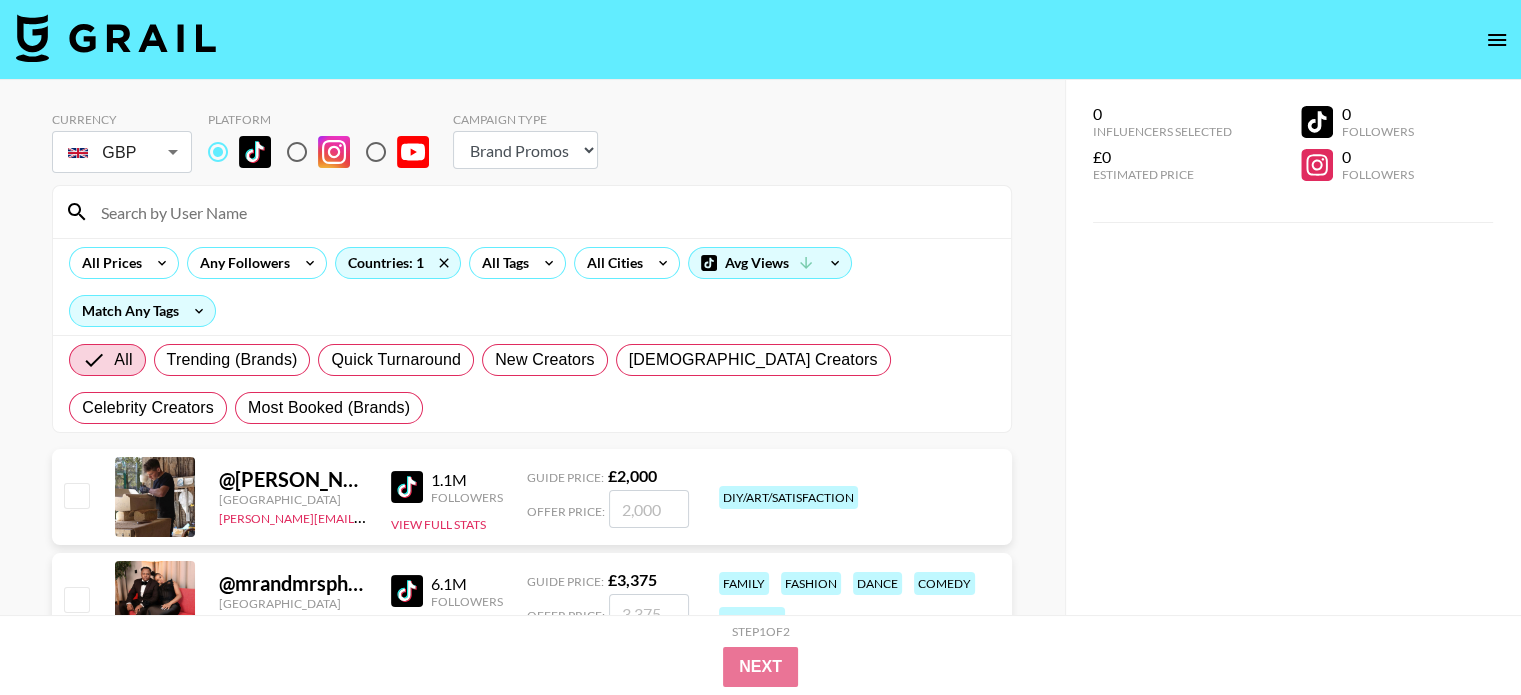click at bounding box center (544, 212) 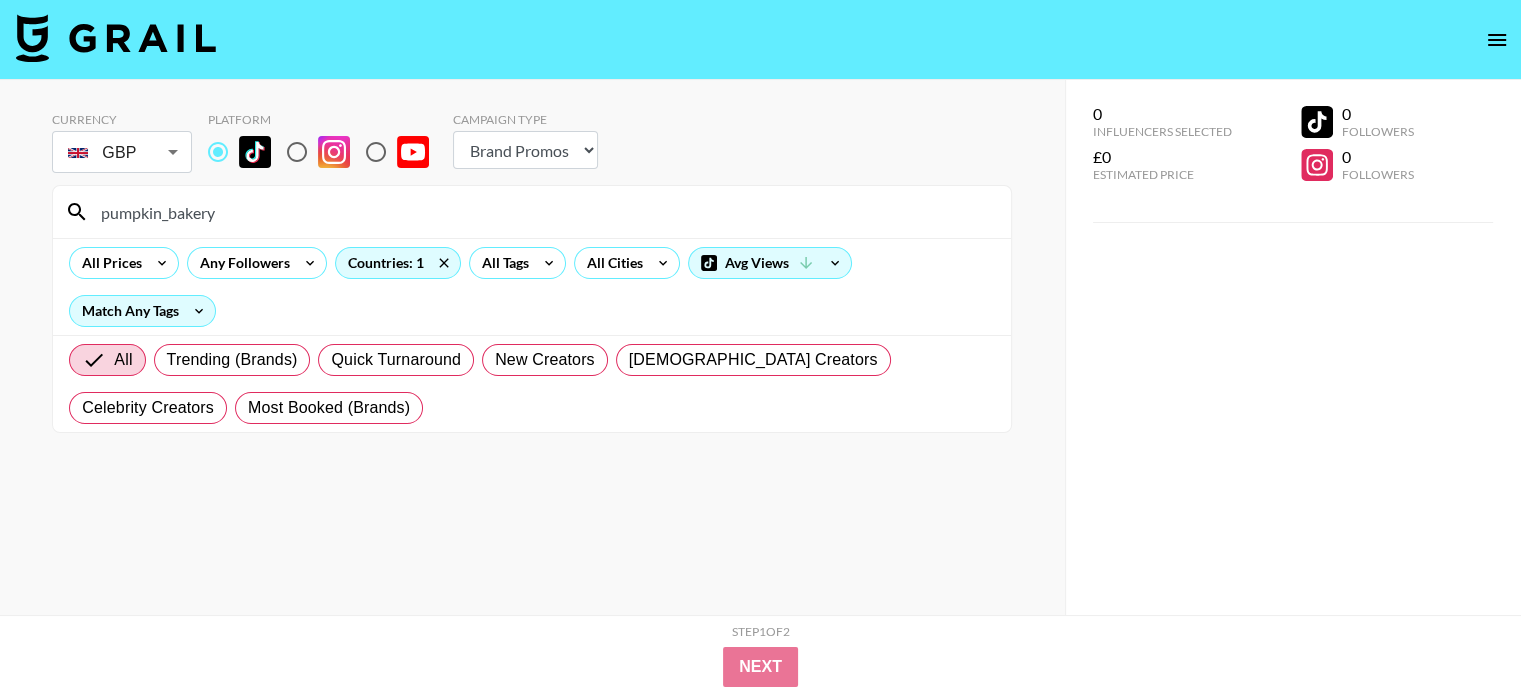 type on "pumpkin_bakery" 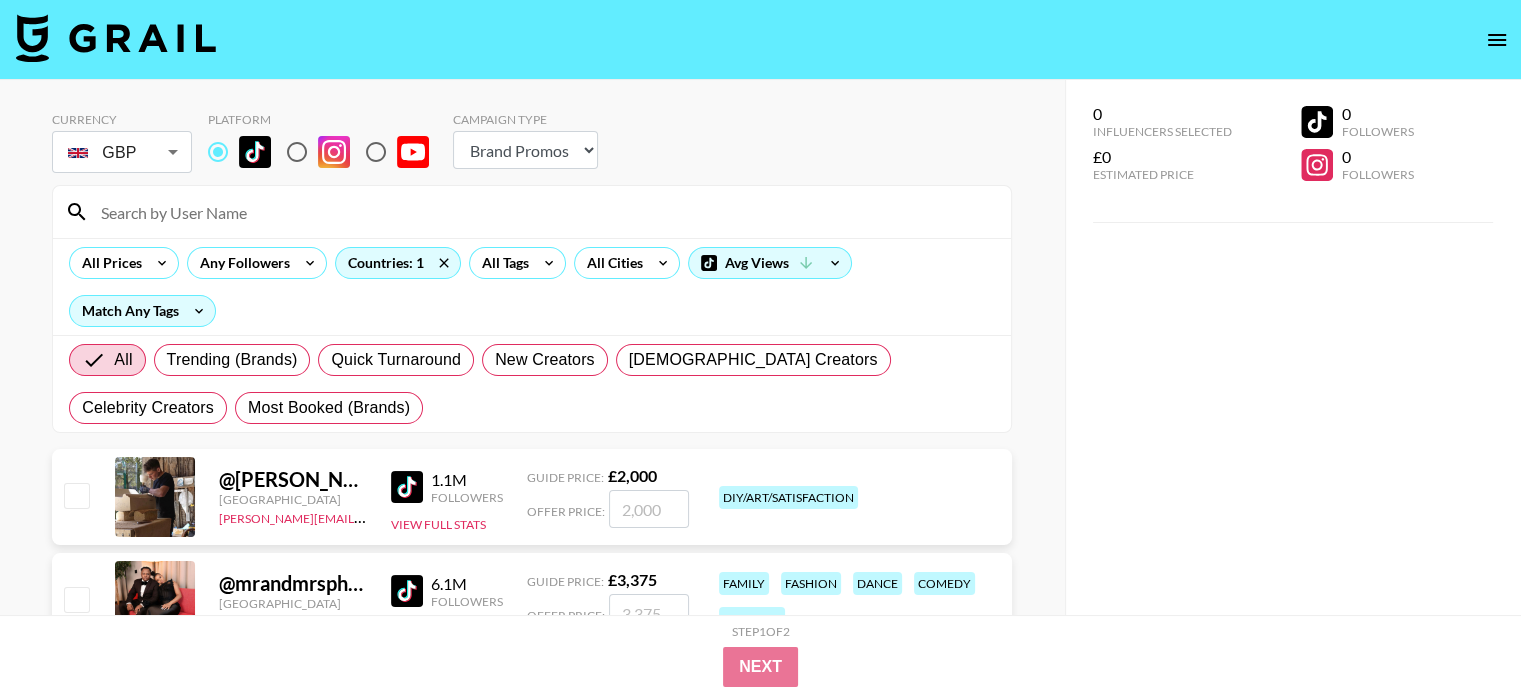 scroll, scrollTop: 500, scrollLeft: 0, axis: vertical 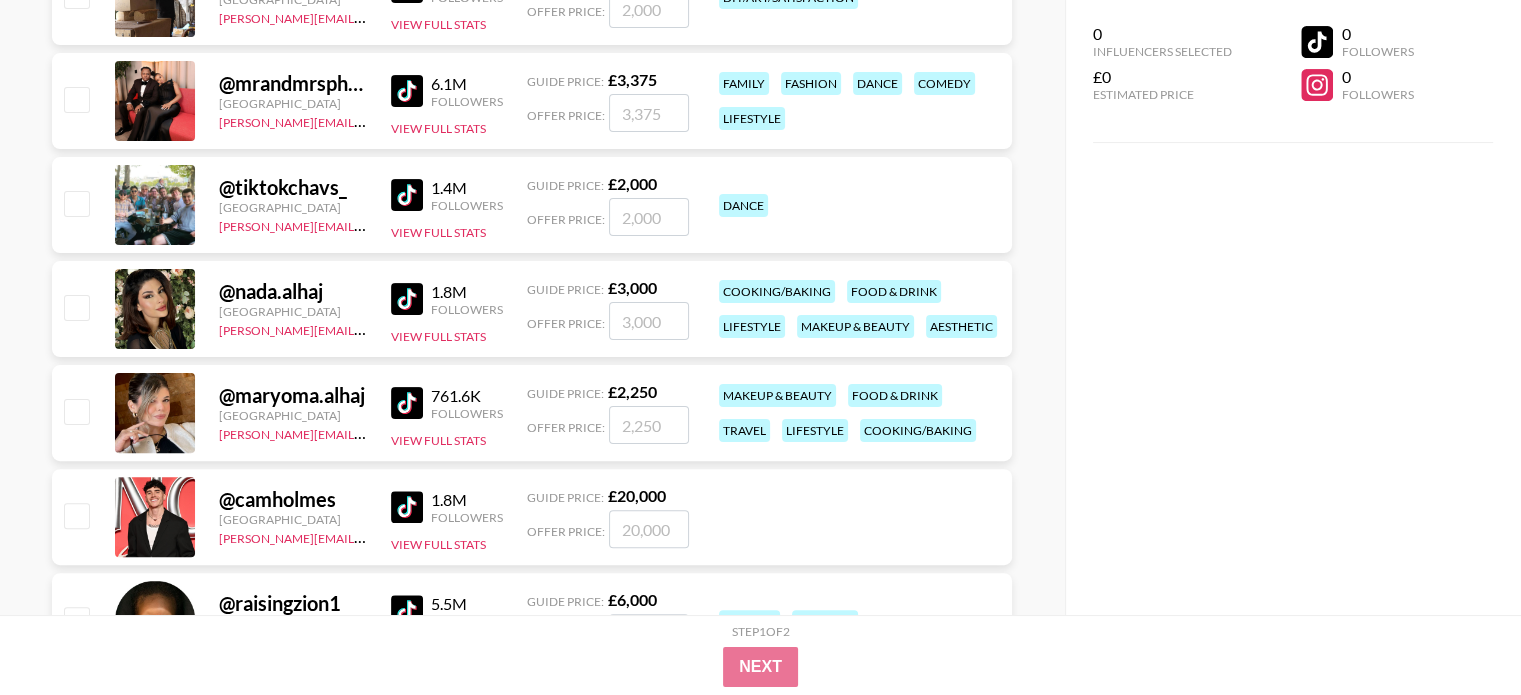 type 